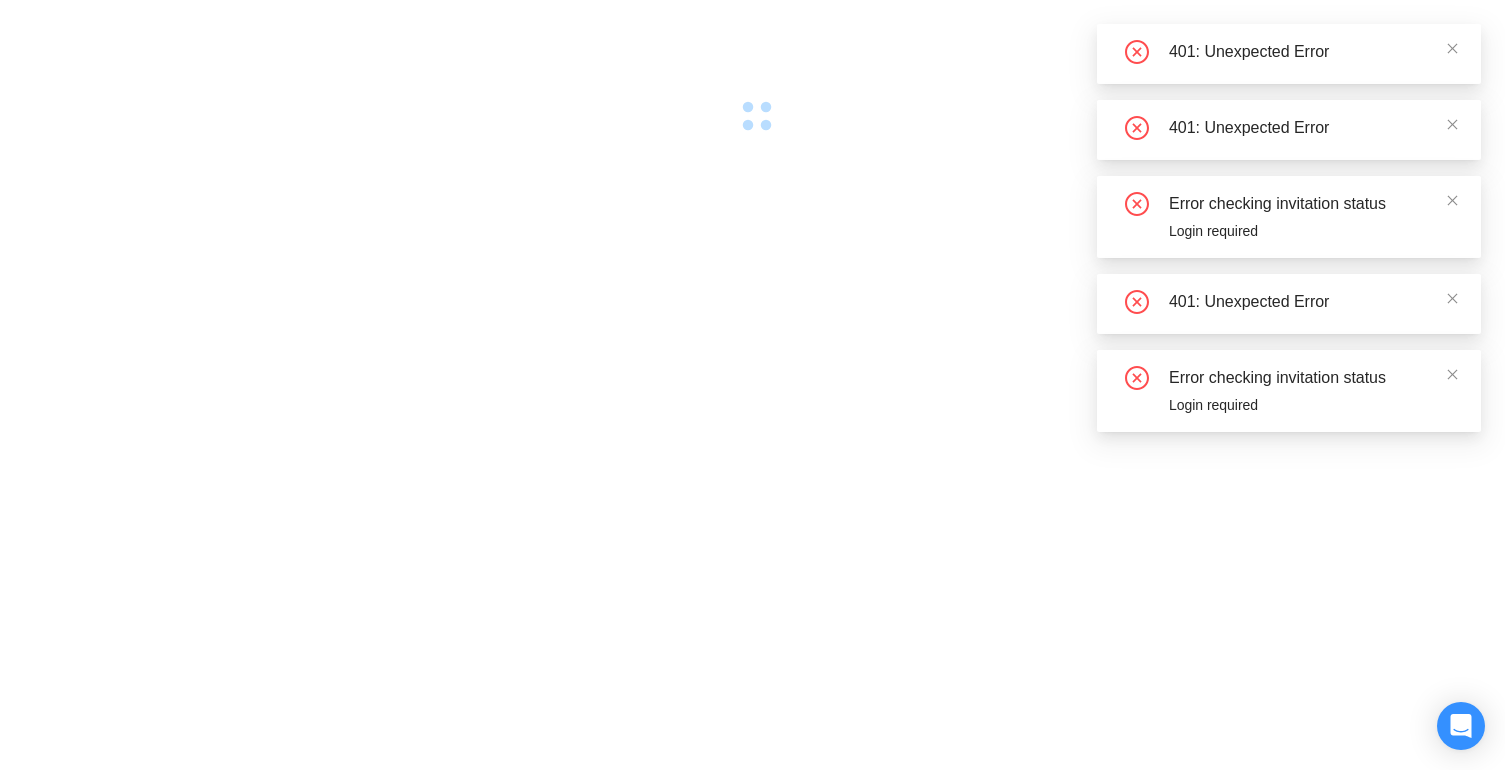scroll, scrollTop: 0, scrollLeft: 0, axis: both 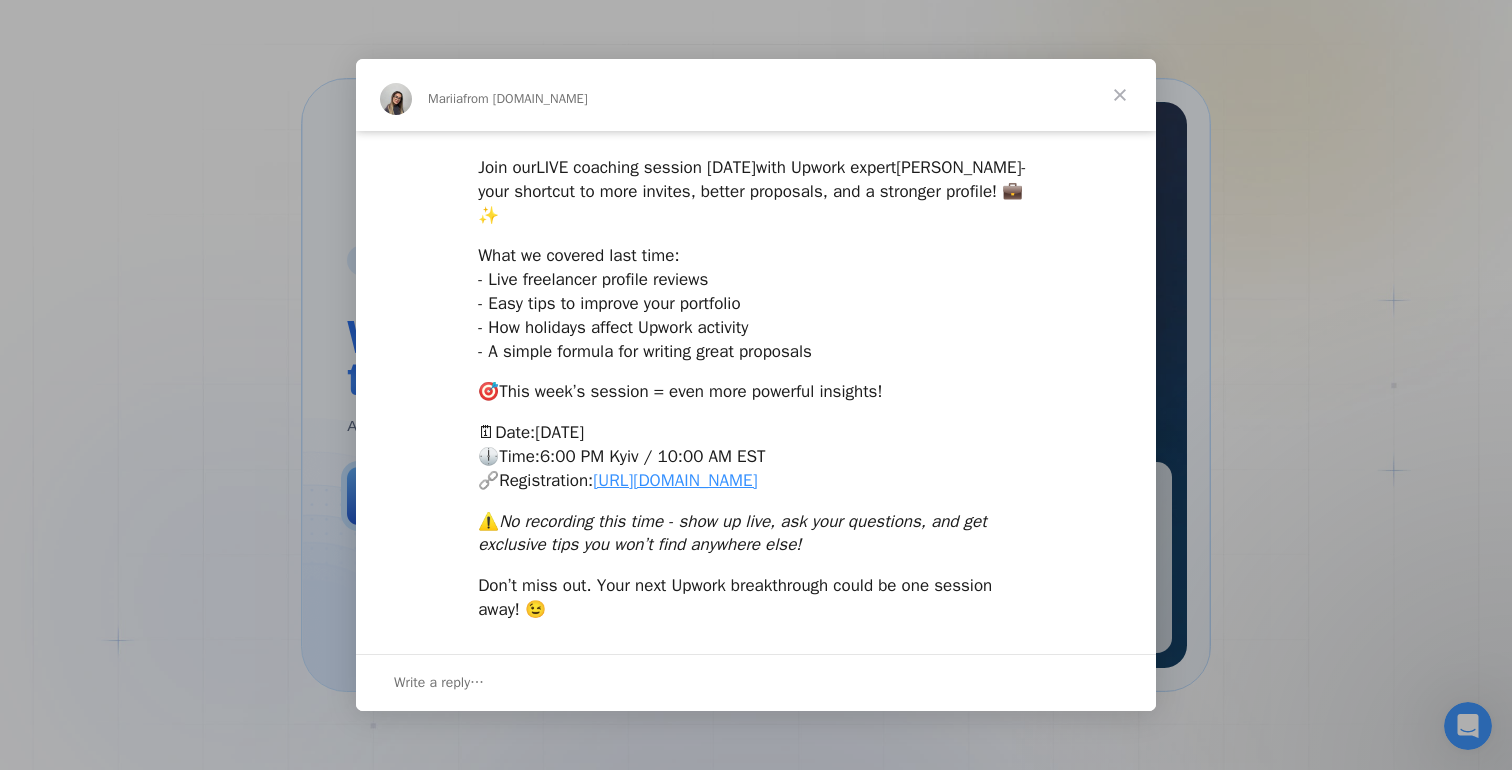 click at bounding box center [1120, 95] 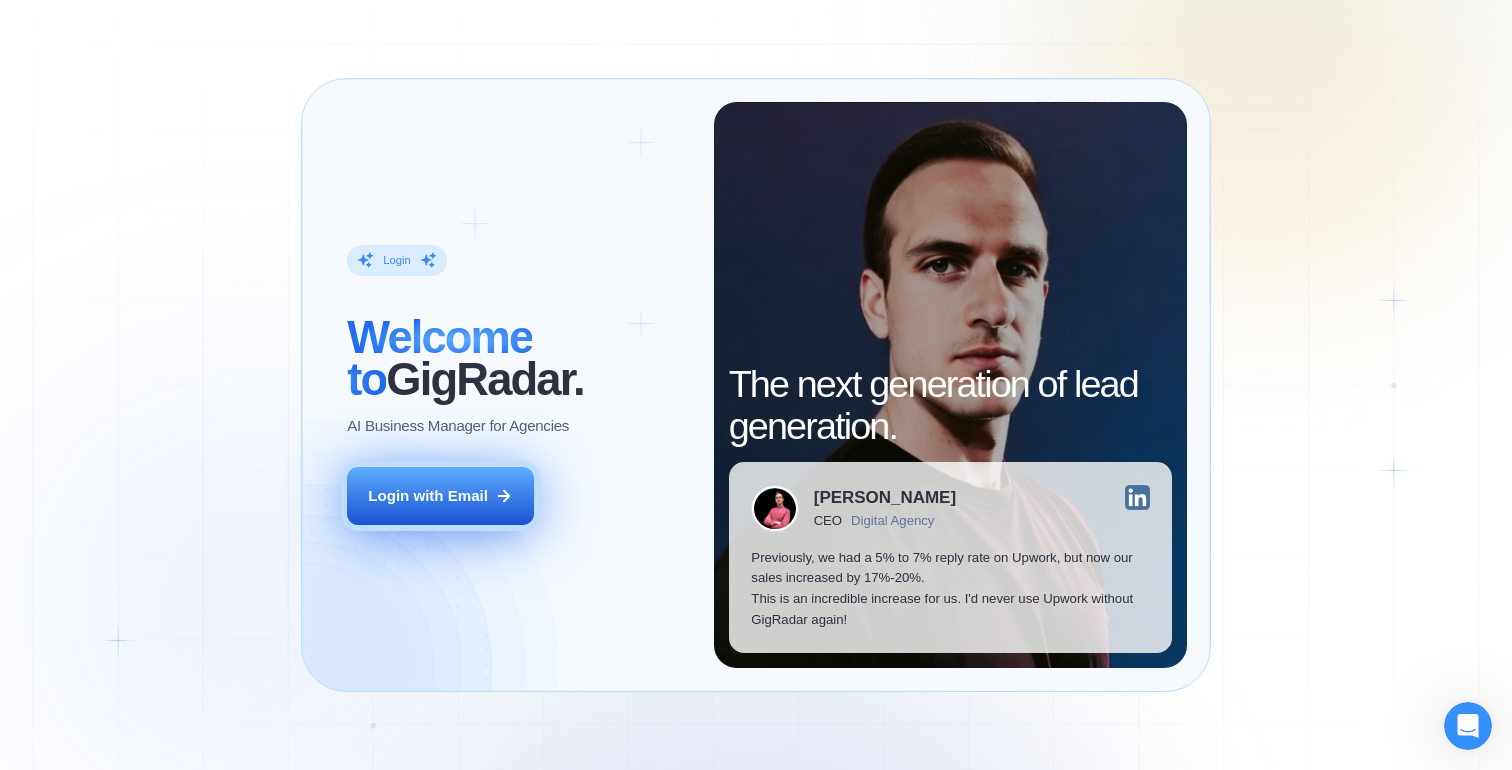 click on "Login with Email" at bounding box center [440, 496] 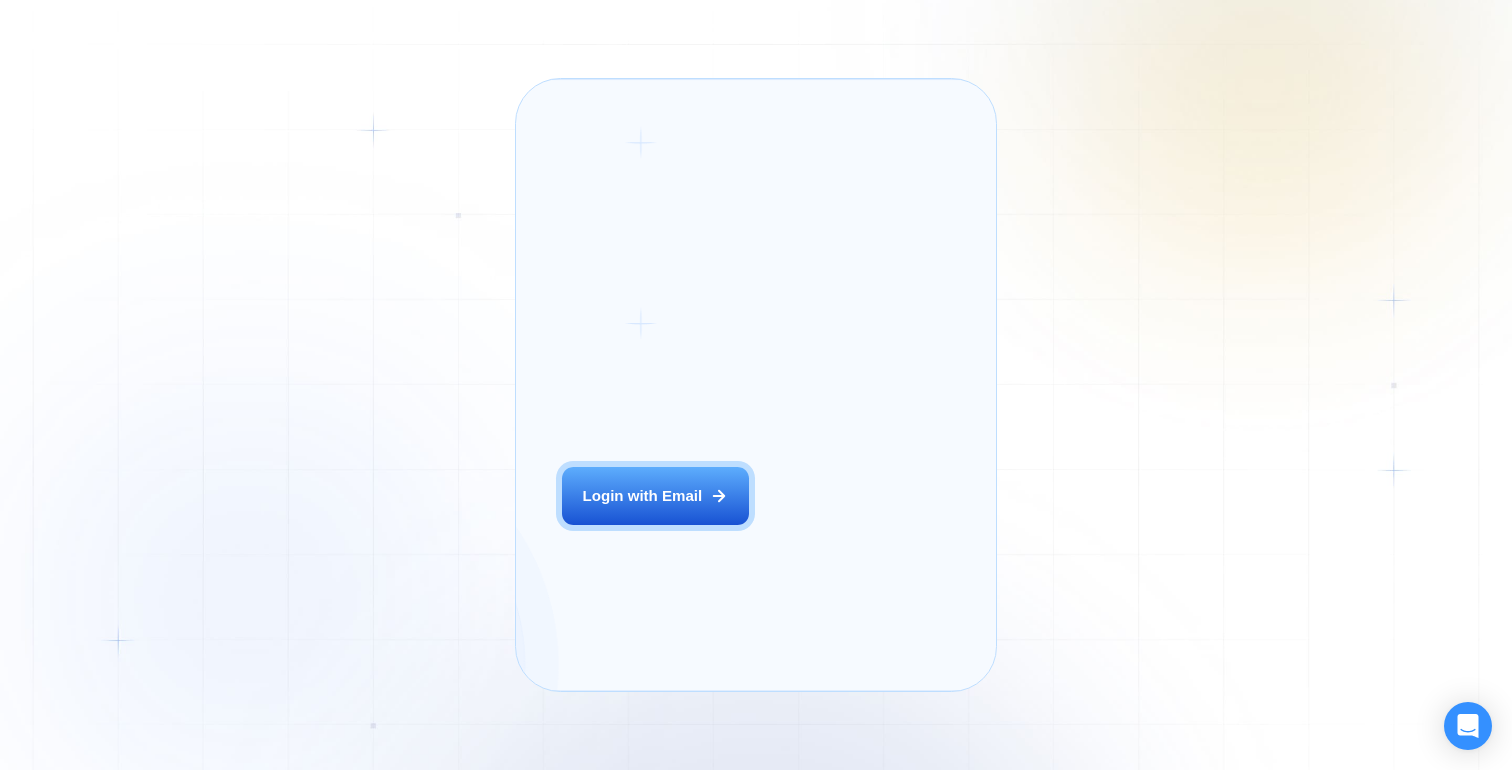 scroll, scrollTop: 0, scrollLeft: 0, axis: both 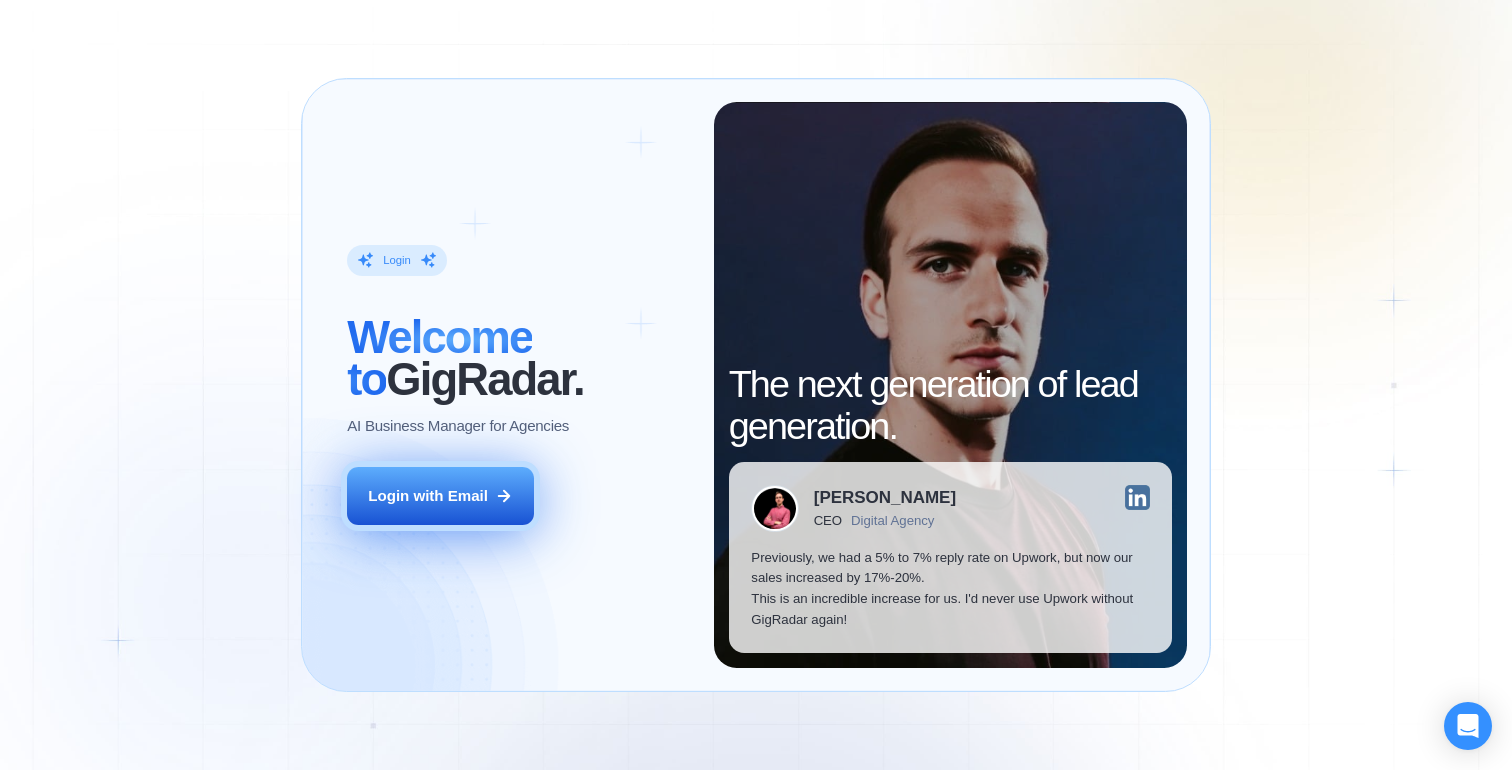 click on "Login with Email" at bounding box center [428, 496] 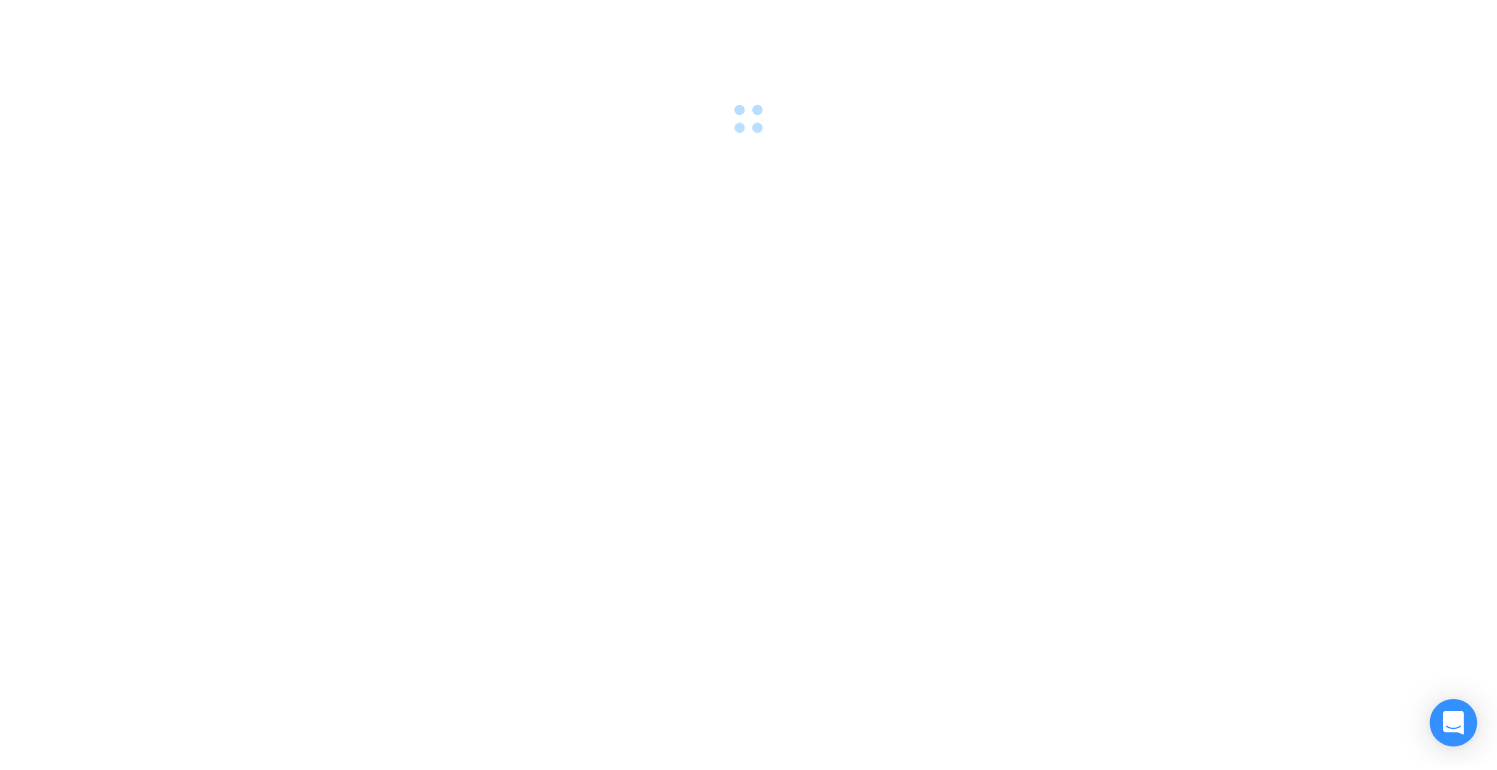 scroll, scrollTop: 0, scrollLeft: 0, axis: both 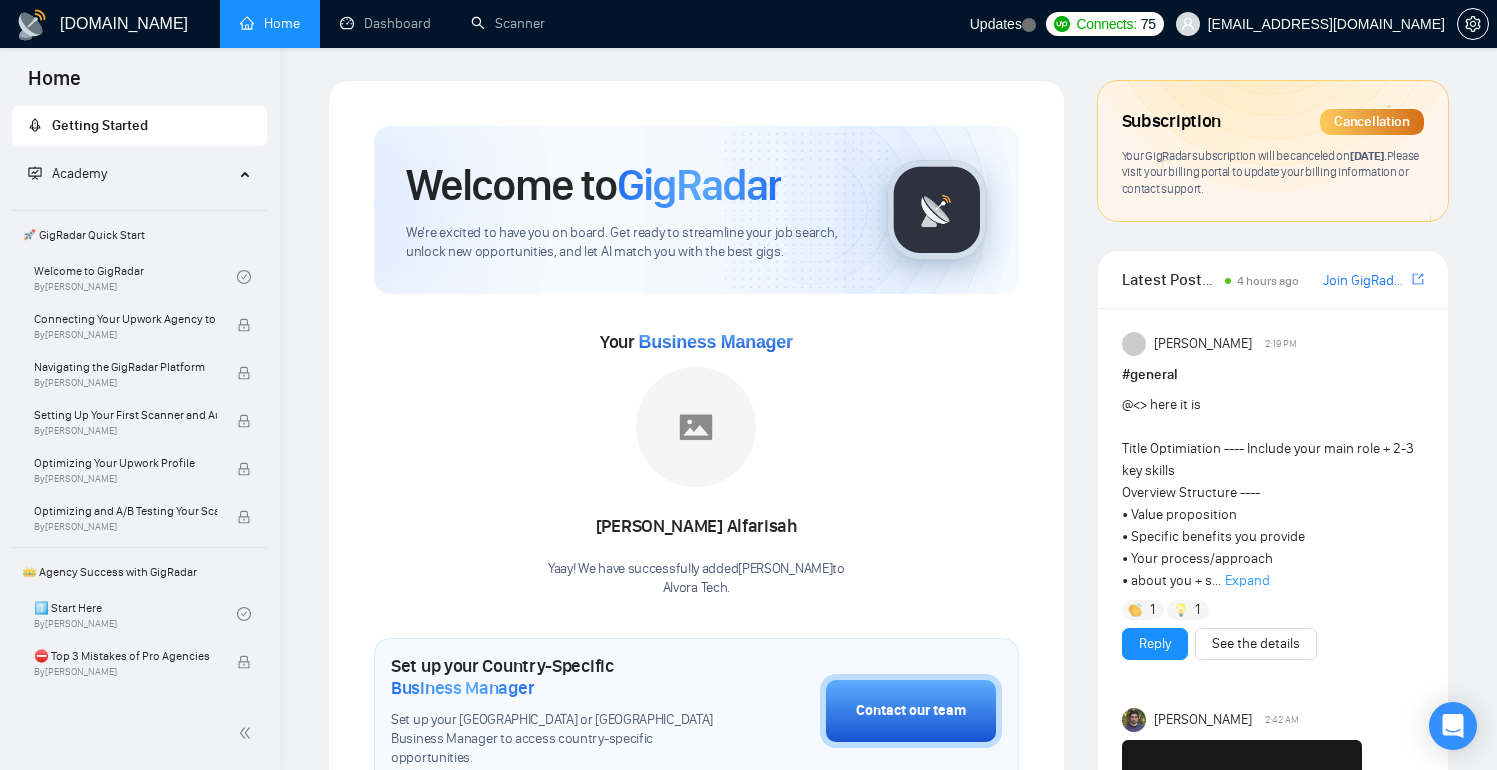click on "Your GigRadar subscription will be canceled   on  [DATE] .  Please visit your billing portal to update your billing information or contact support." at bounding box center [1270, 172] 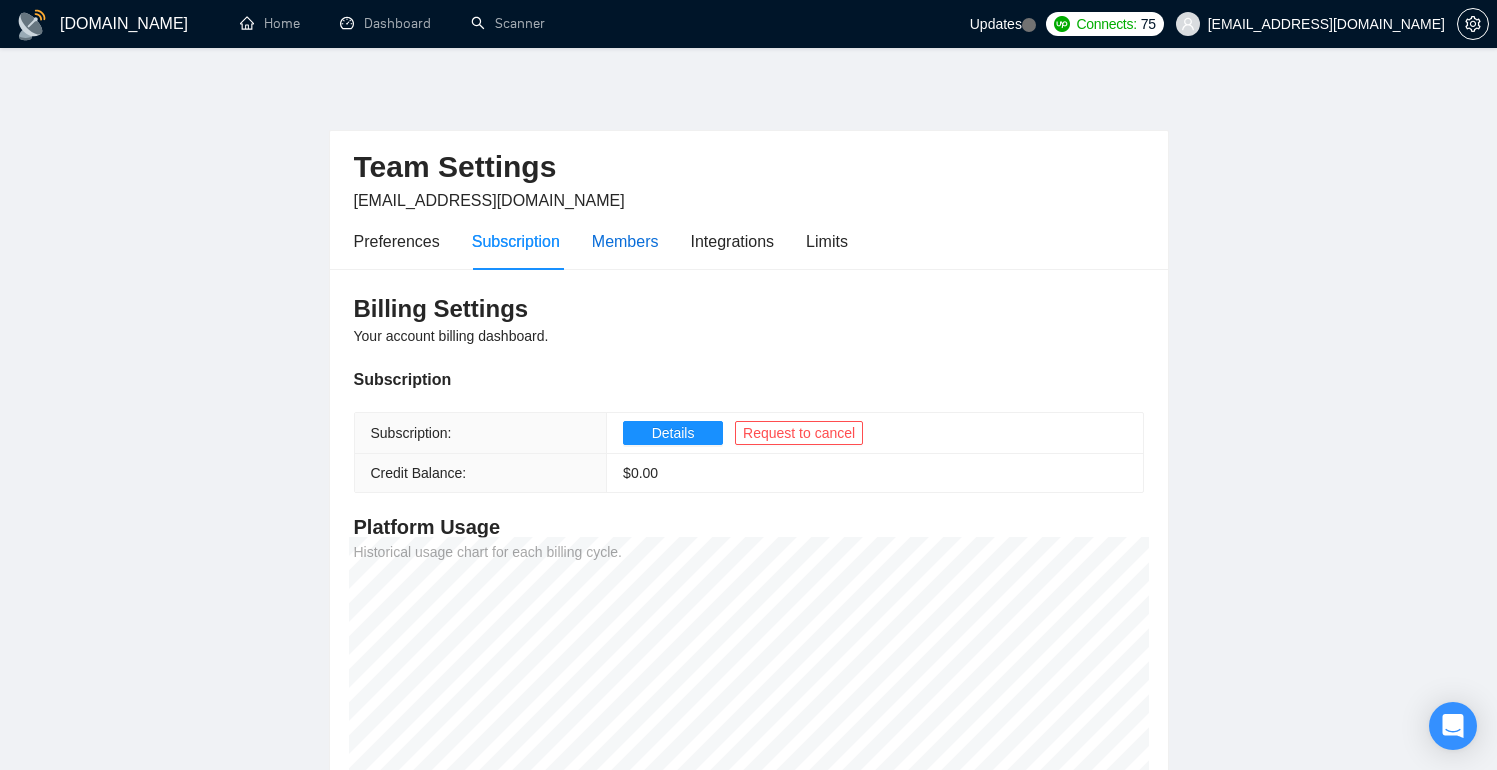click on "Members" at bounding box center (625, 241) 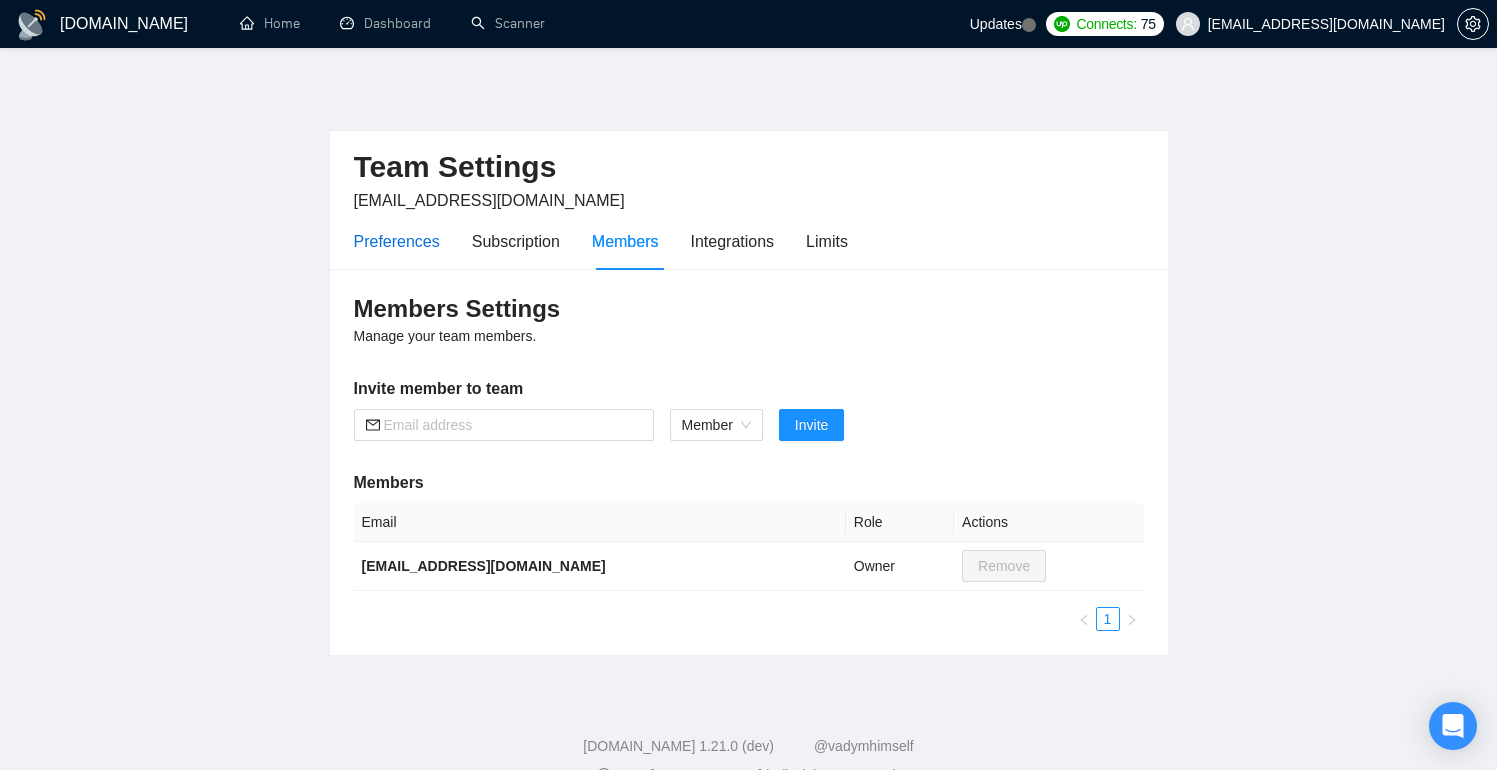 click on "Preferences" at bounding box center (397, 241) 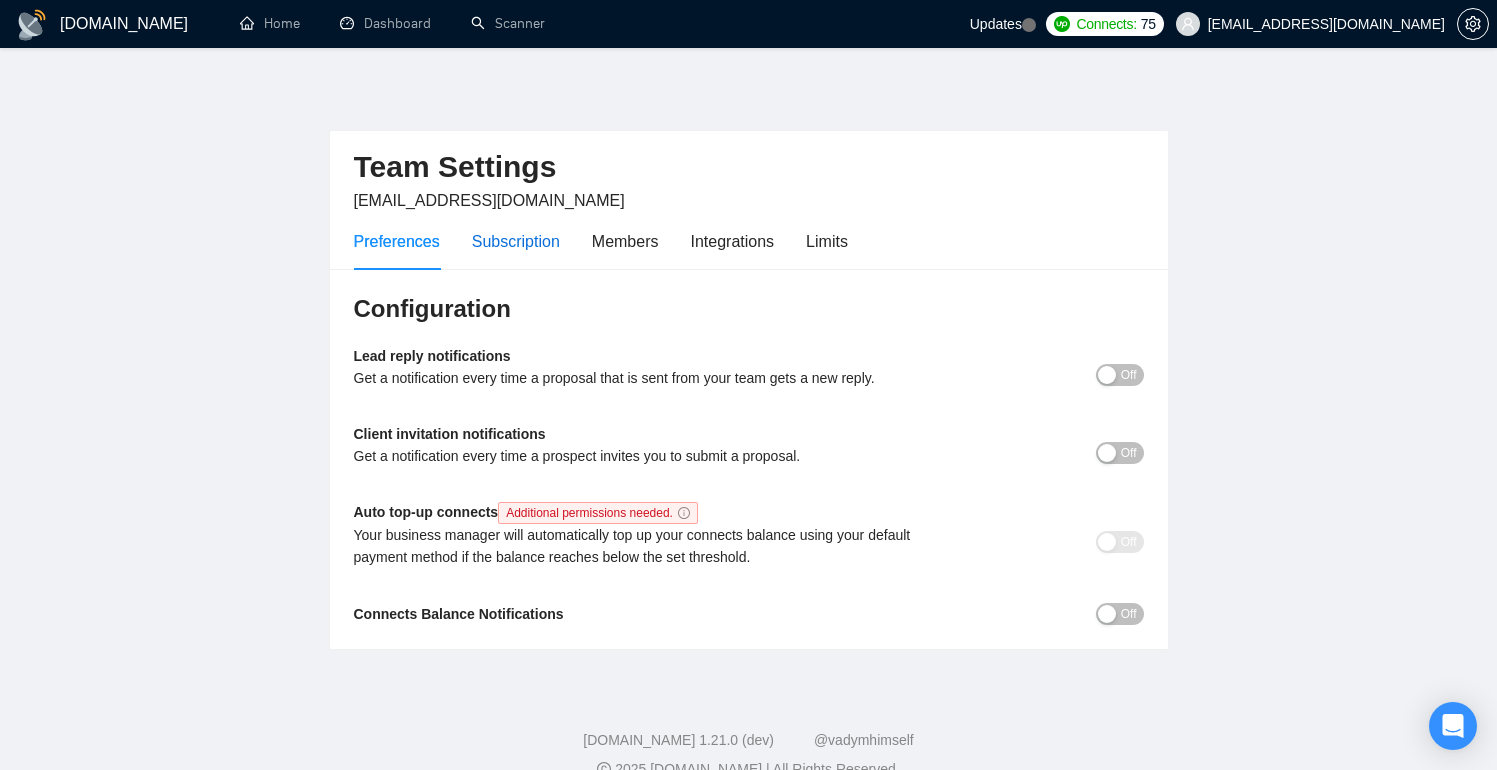 click on "Subscription" at bounding box center (516, 241) 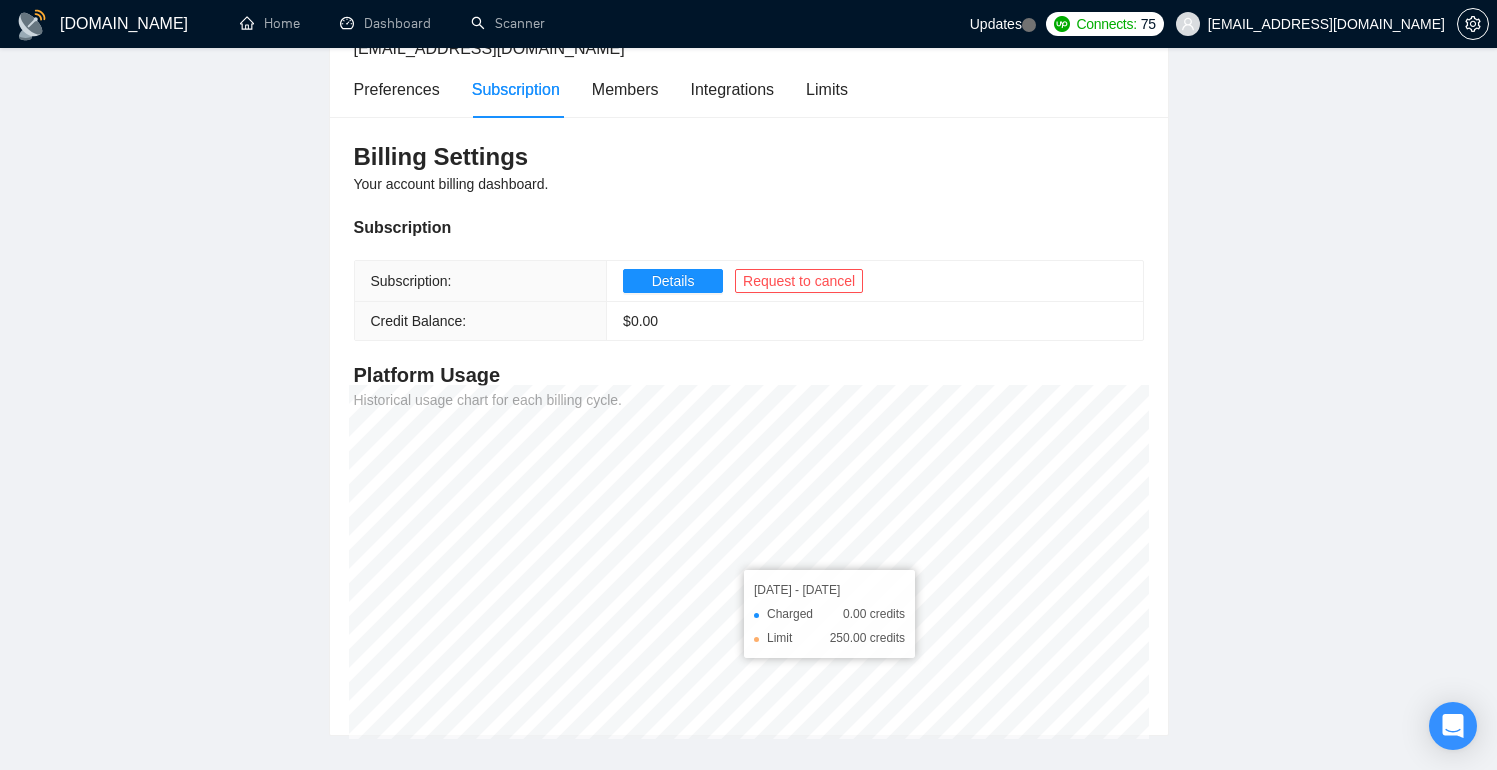 scroll, scrollTop: 0, scrollLeft: 0, axis: both 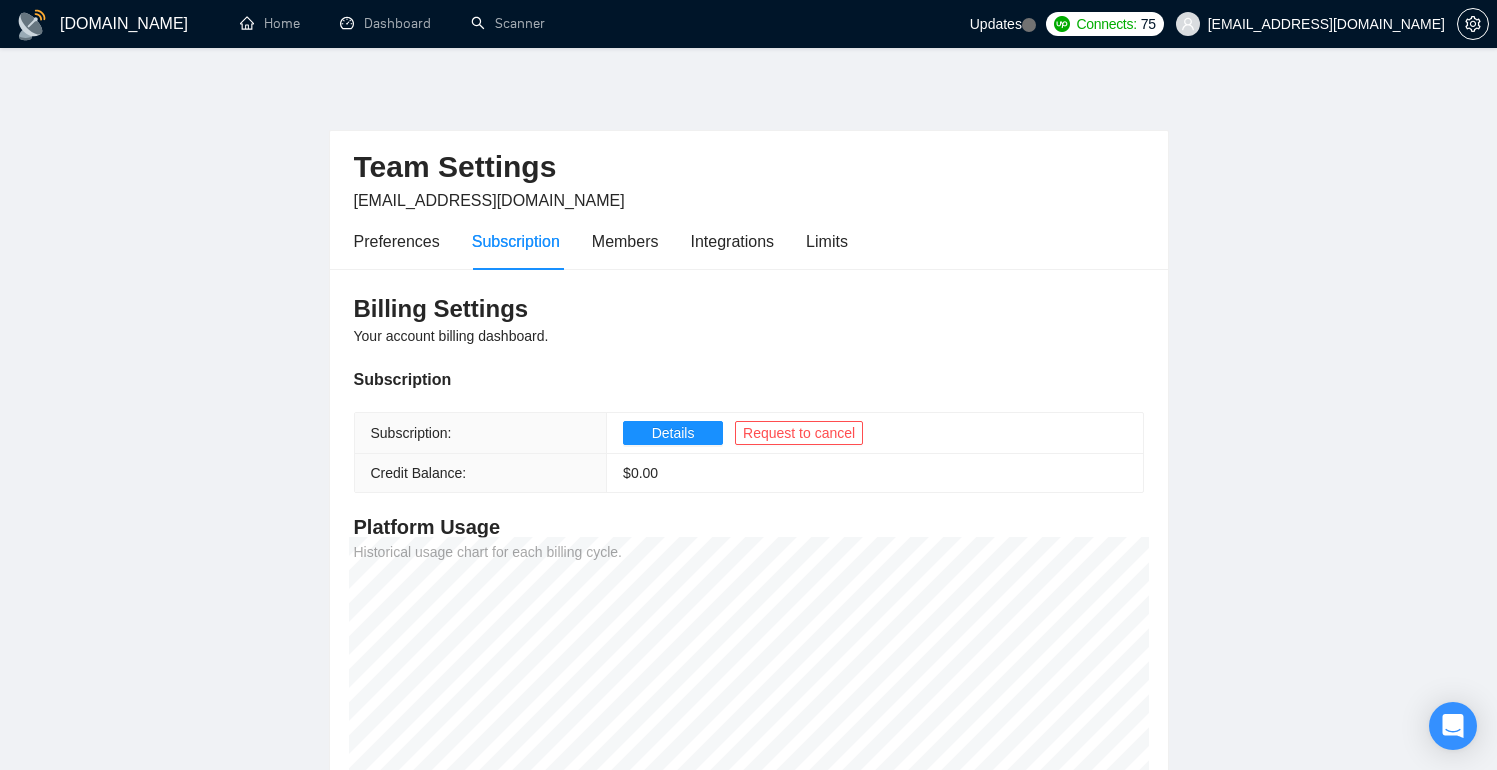 click on "[DOMAIN_NAME]" at bounding box center [124, 24] 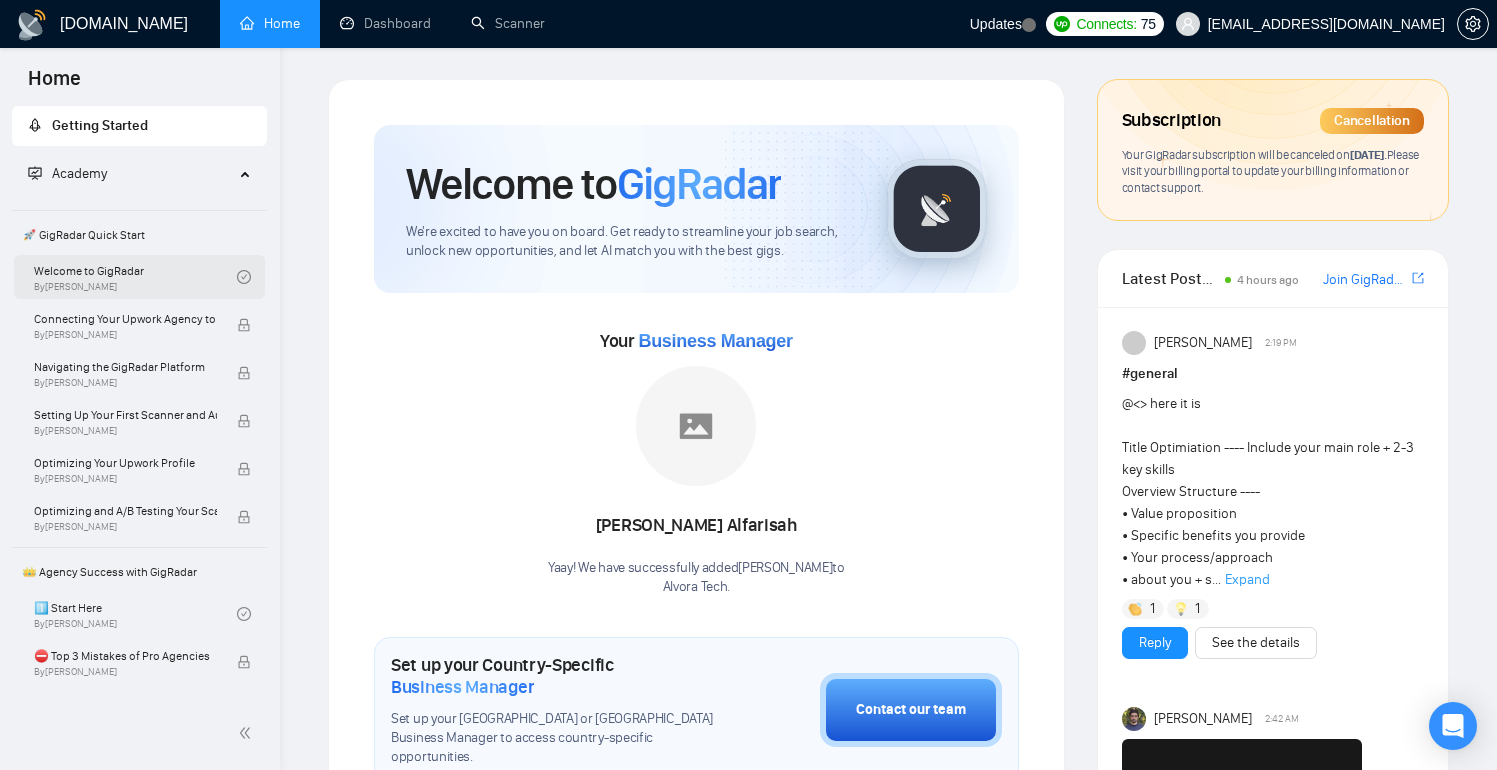 scroll, scrollTop: 0, scrollLeft: 0, axis: both 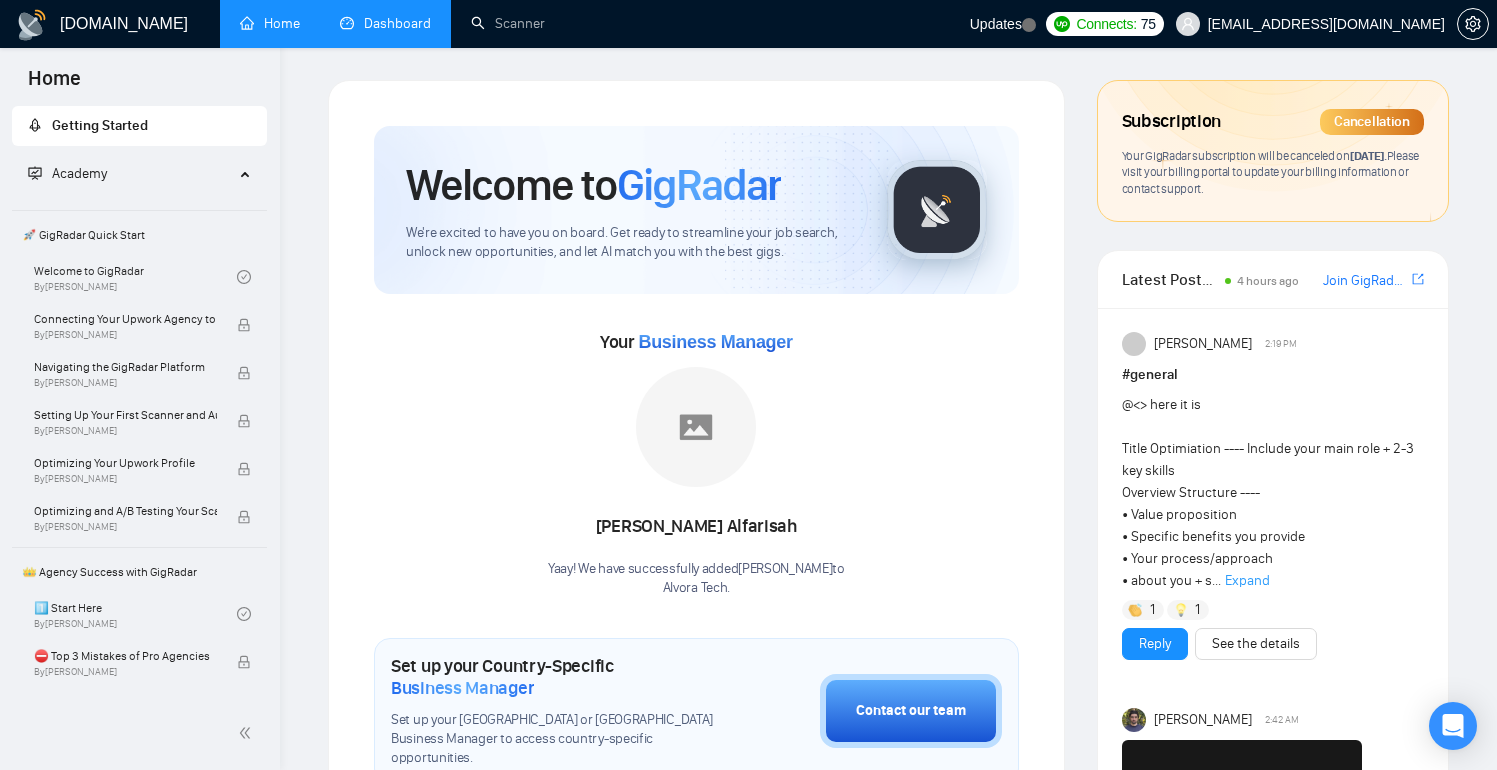 click on "Dashboard" at bounding box center (385, 23) 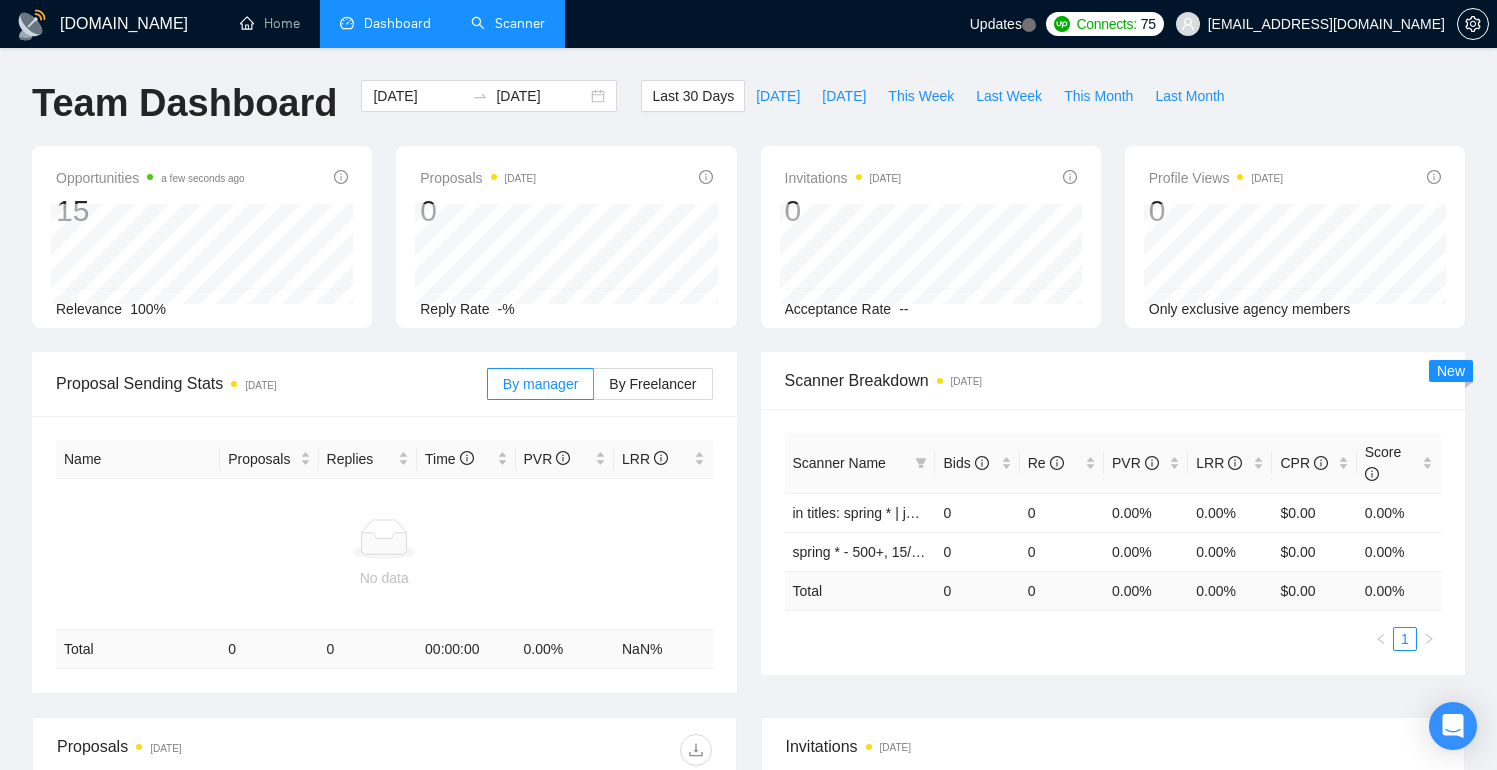 click on "Scanner" at bounding box center [508, 23] 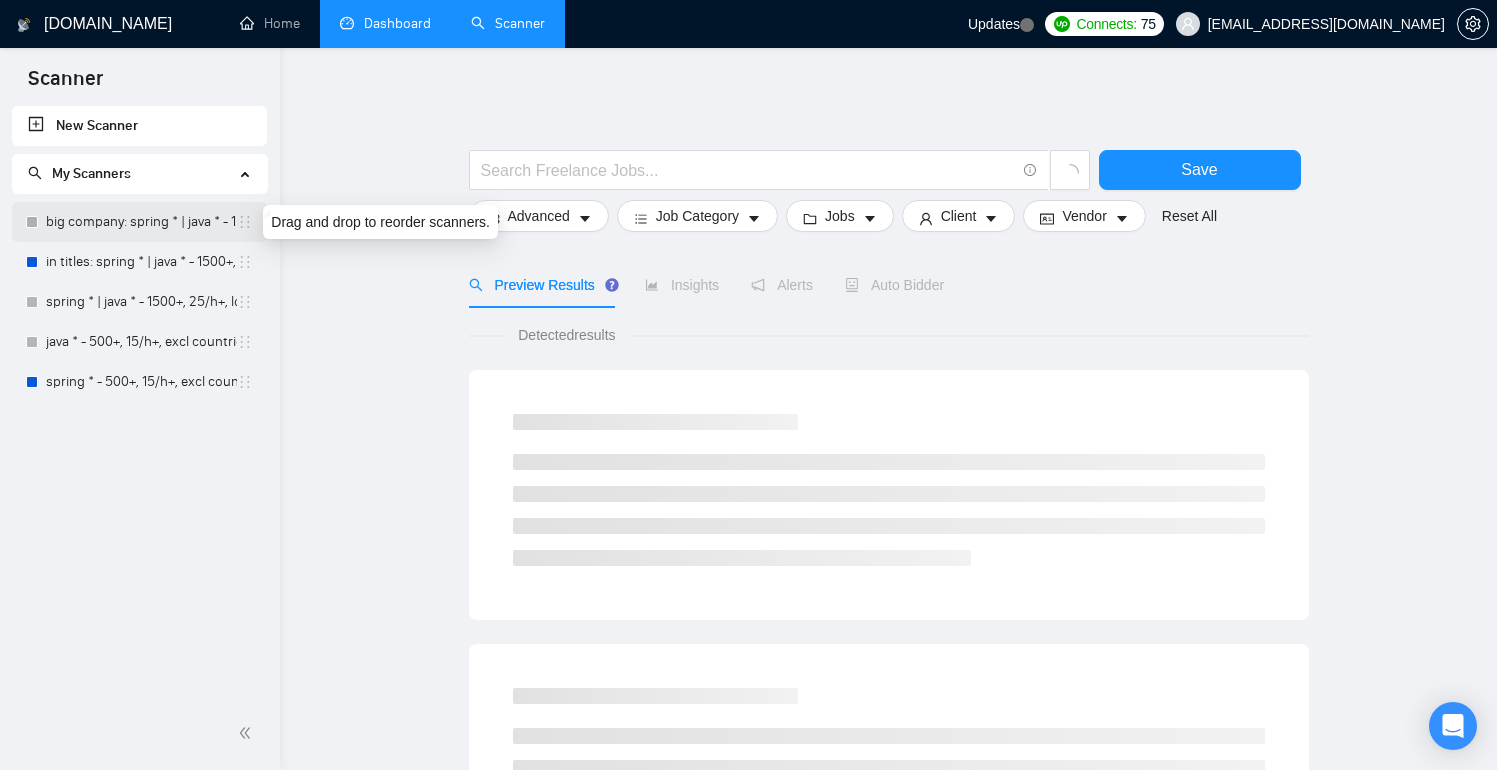 click 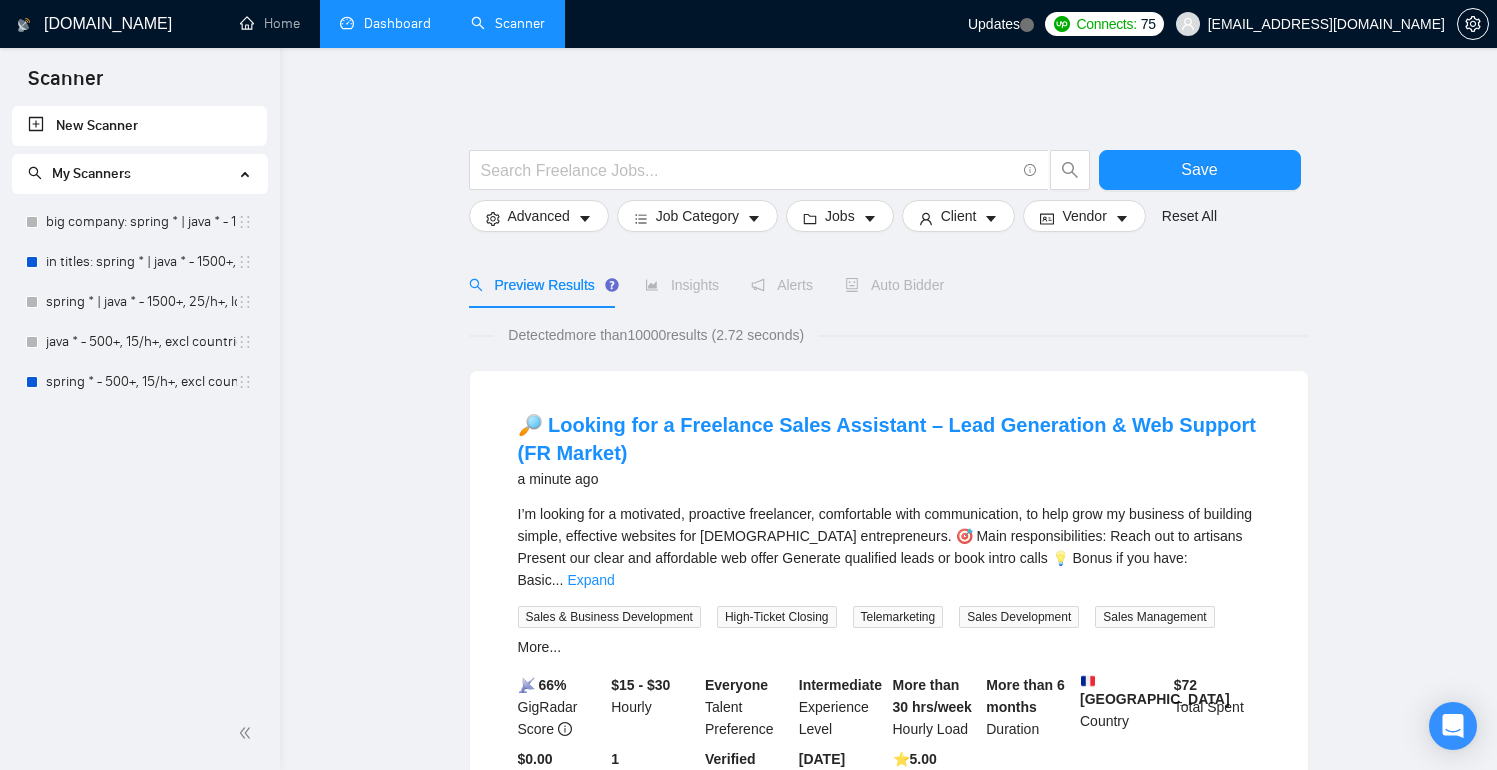 drag, startPoint x: 147, startPoint y: 482, endPoint x: 151, endPoint y: 457, distance: 25.317978 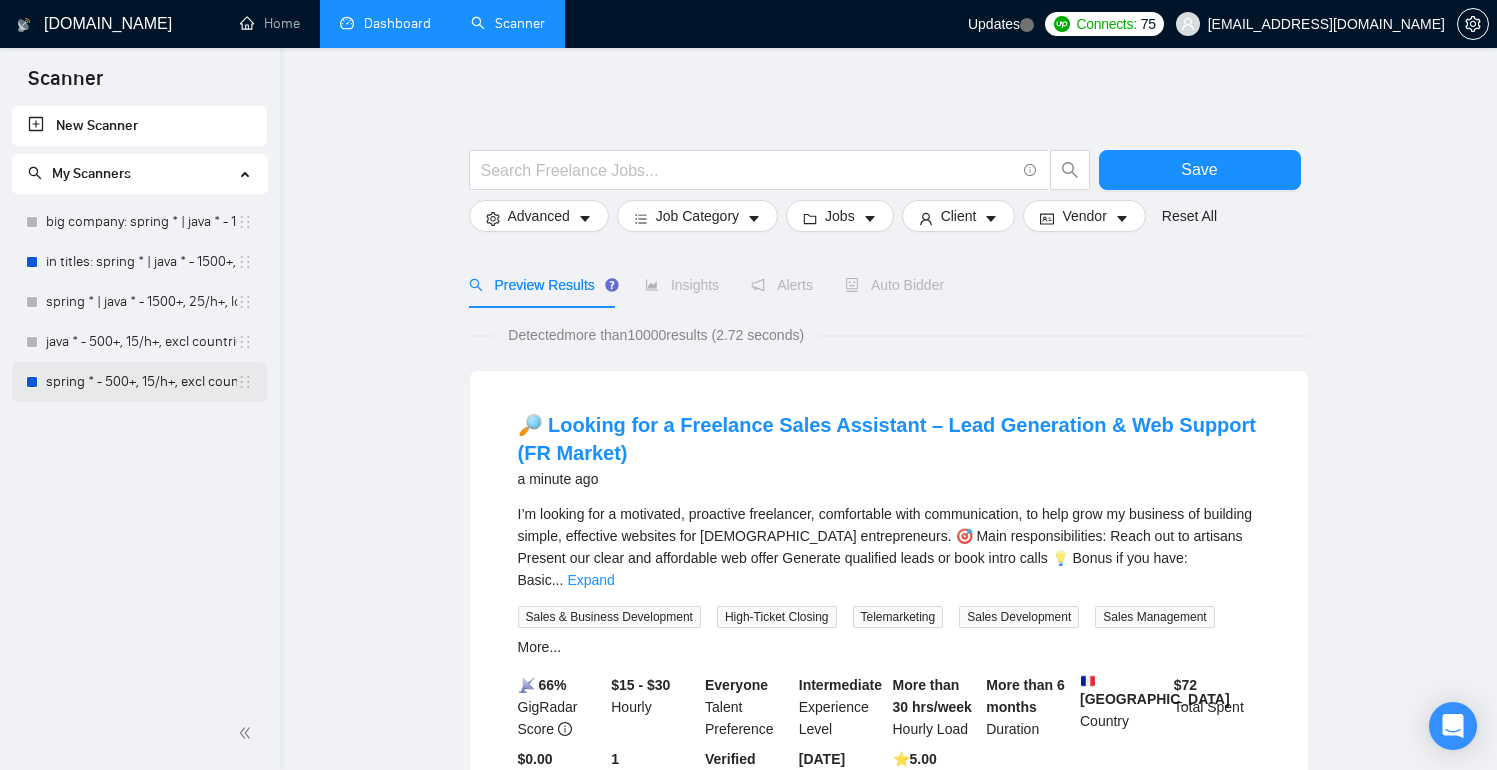 click on "spring * - 500+, 15/h+, excl countries, Expert+Mid" at bounding box center [141, 382] 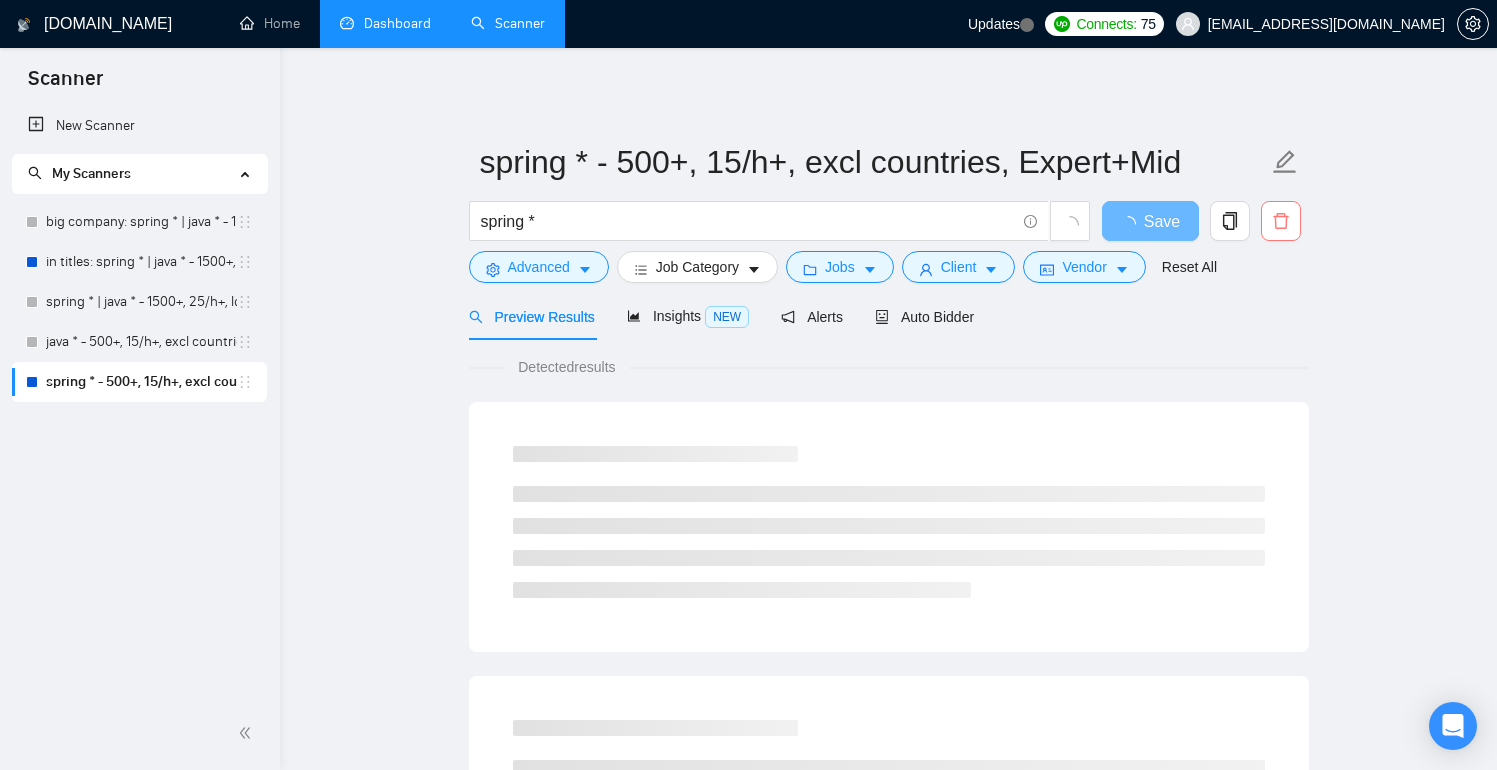 click 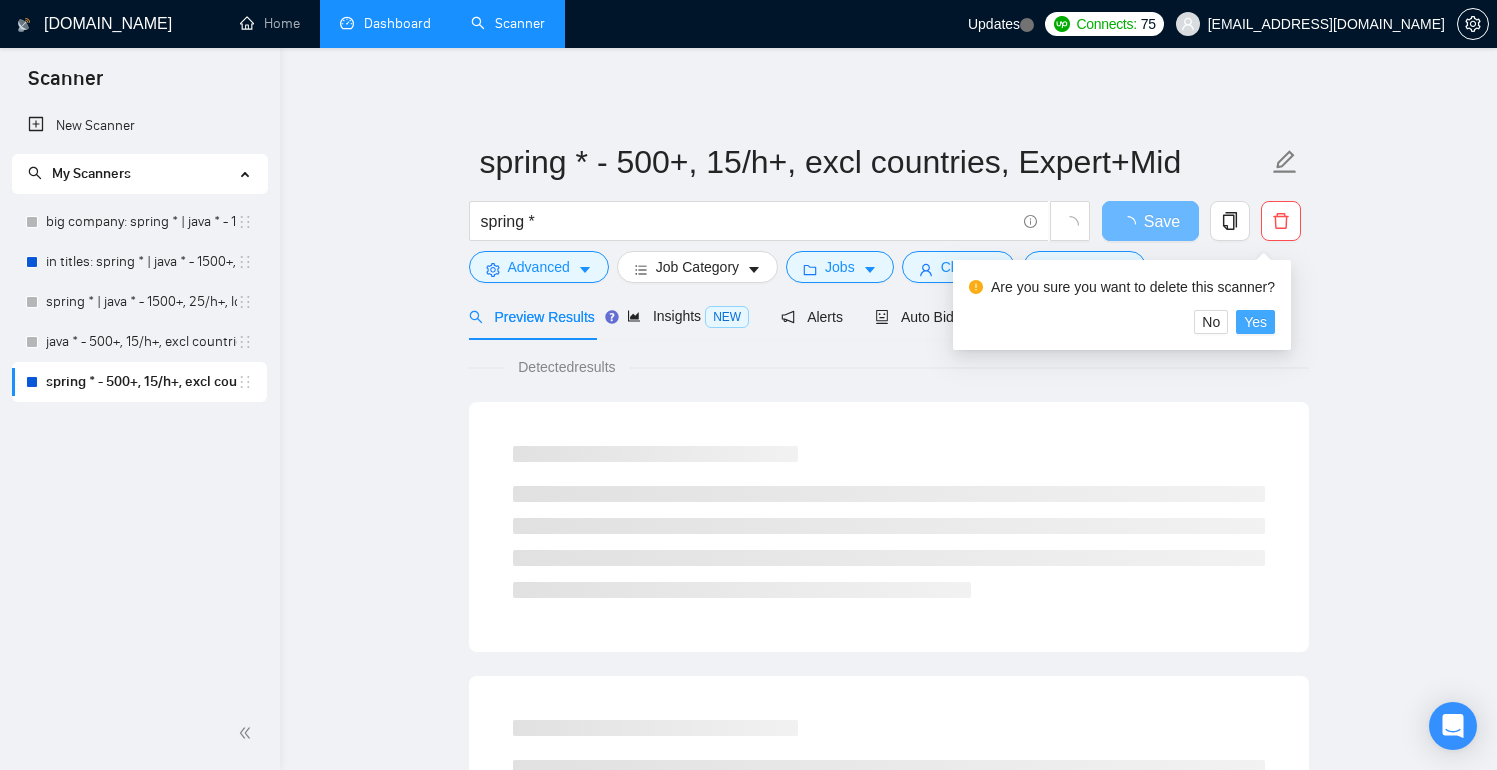 drag, startPoint x: 1250, startPoint y: 319, endPoint x: 1025, endPoint y: 315, distance: 225.03555 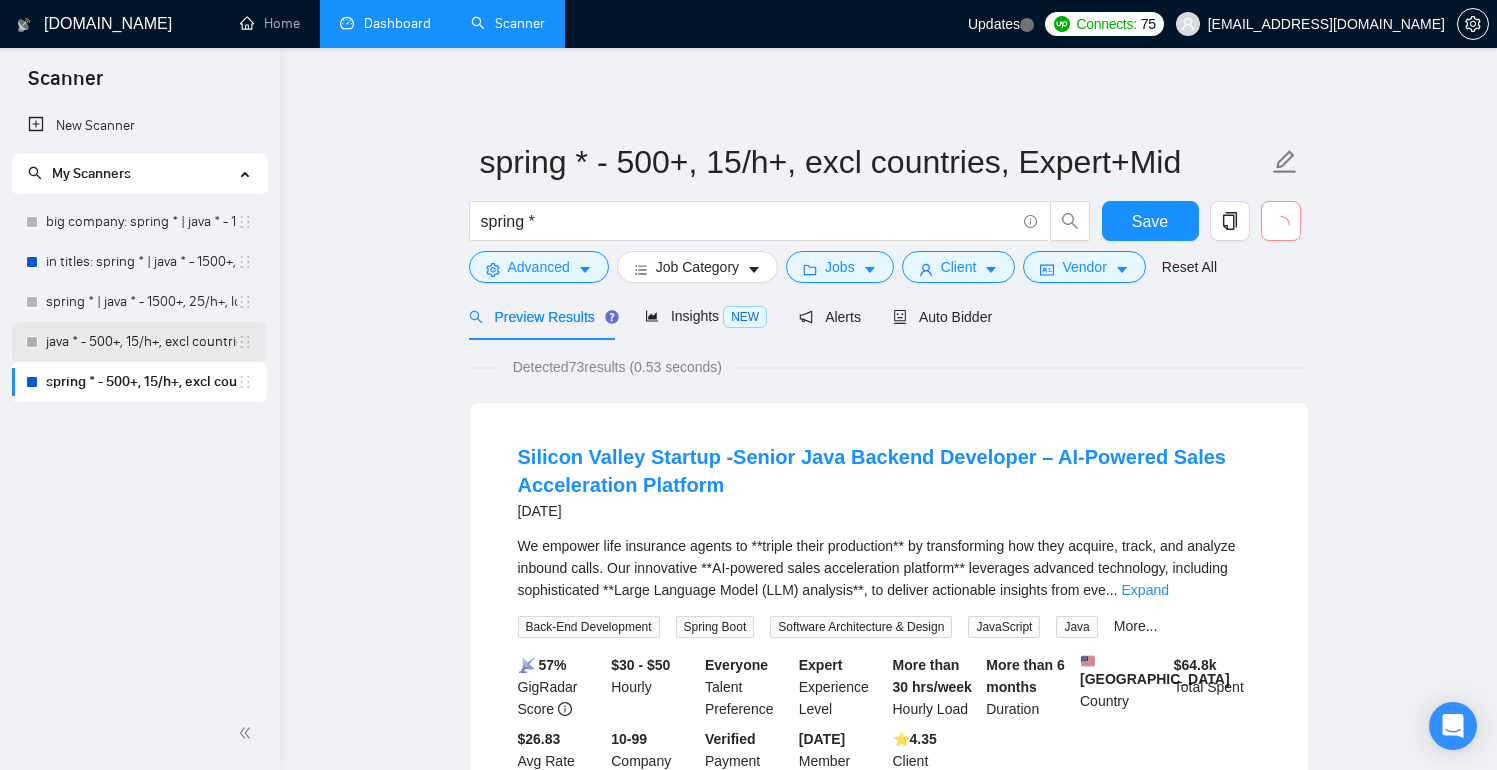click on "java * - 500+, 15/h+, excl countries, Expert+Mid" at bounding box center [141, 342] 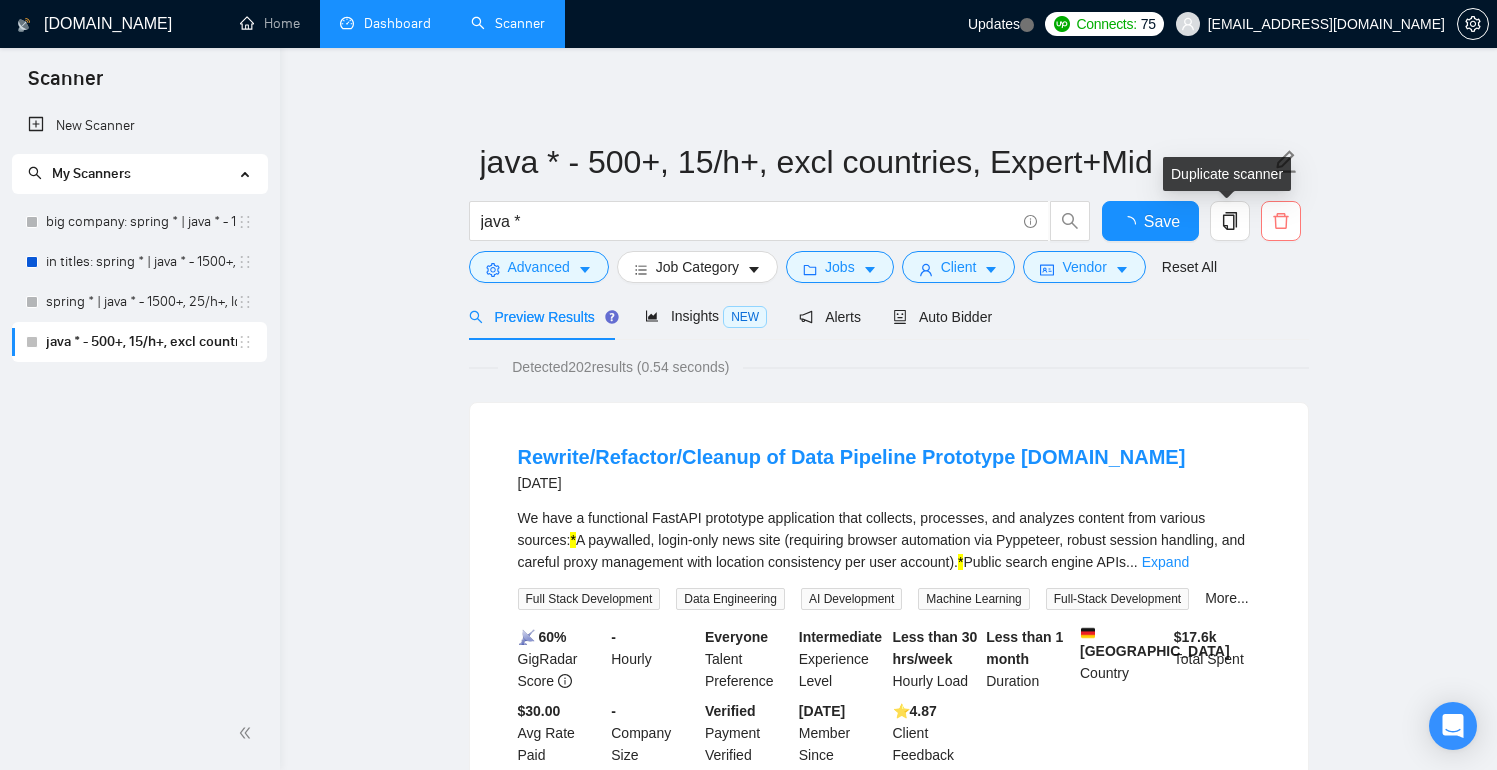 click at bounding box center (1281, 221) 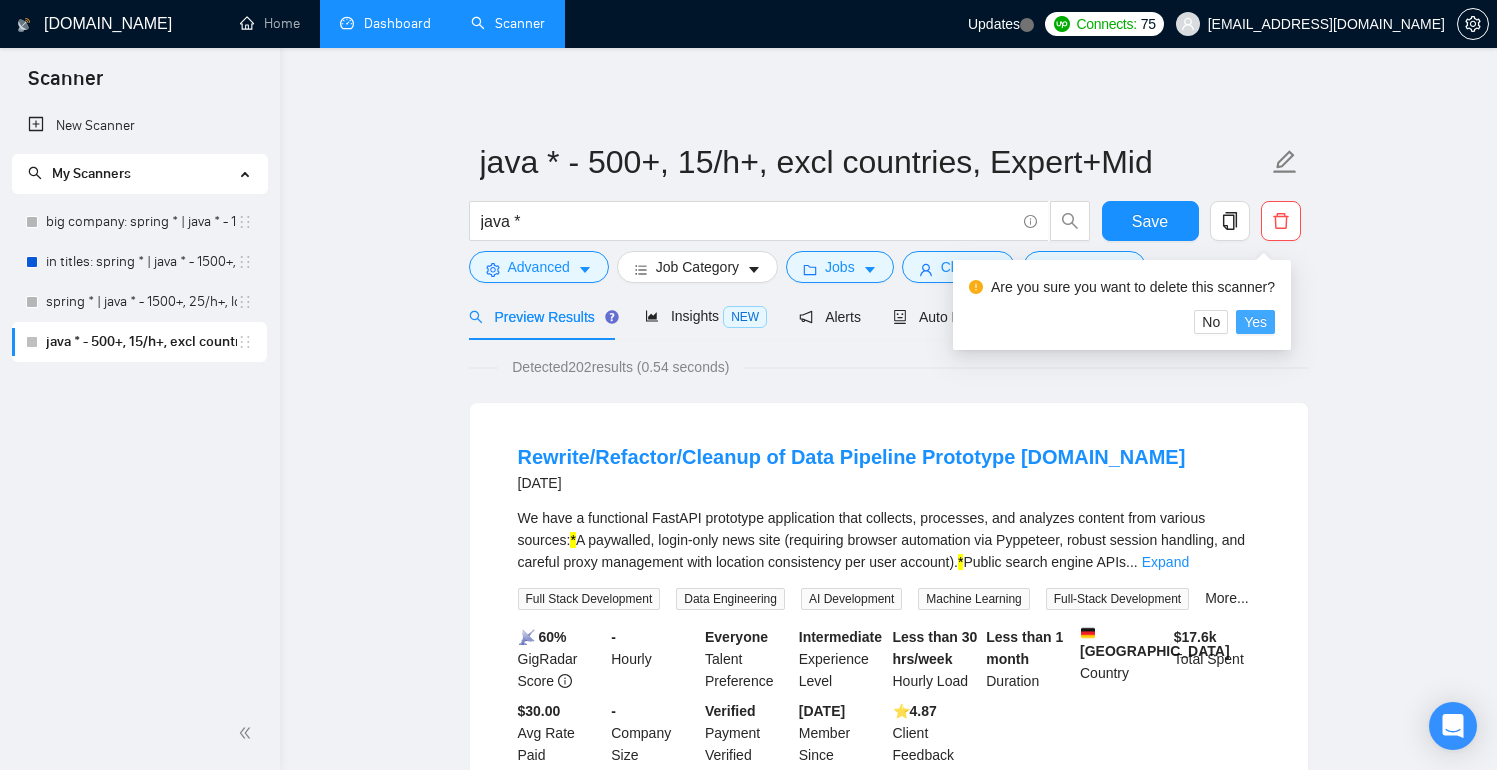 click on "Yes" at bounding box center [1255, 322] 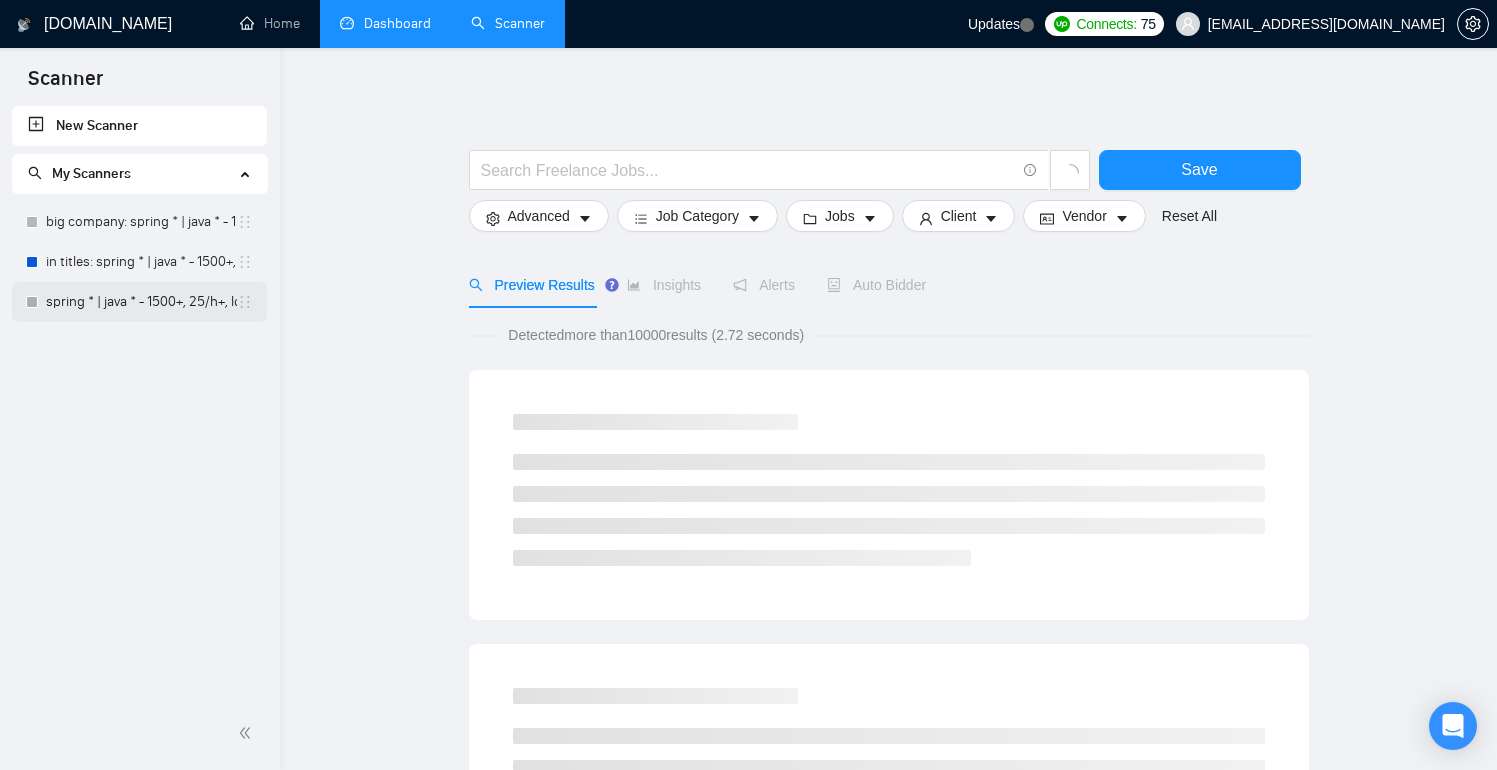 drag, startPoint x: 197, startPoint y: 294, endPoint x: 211, endPoint y: 303, distance: 16.643316 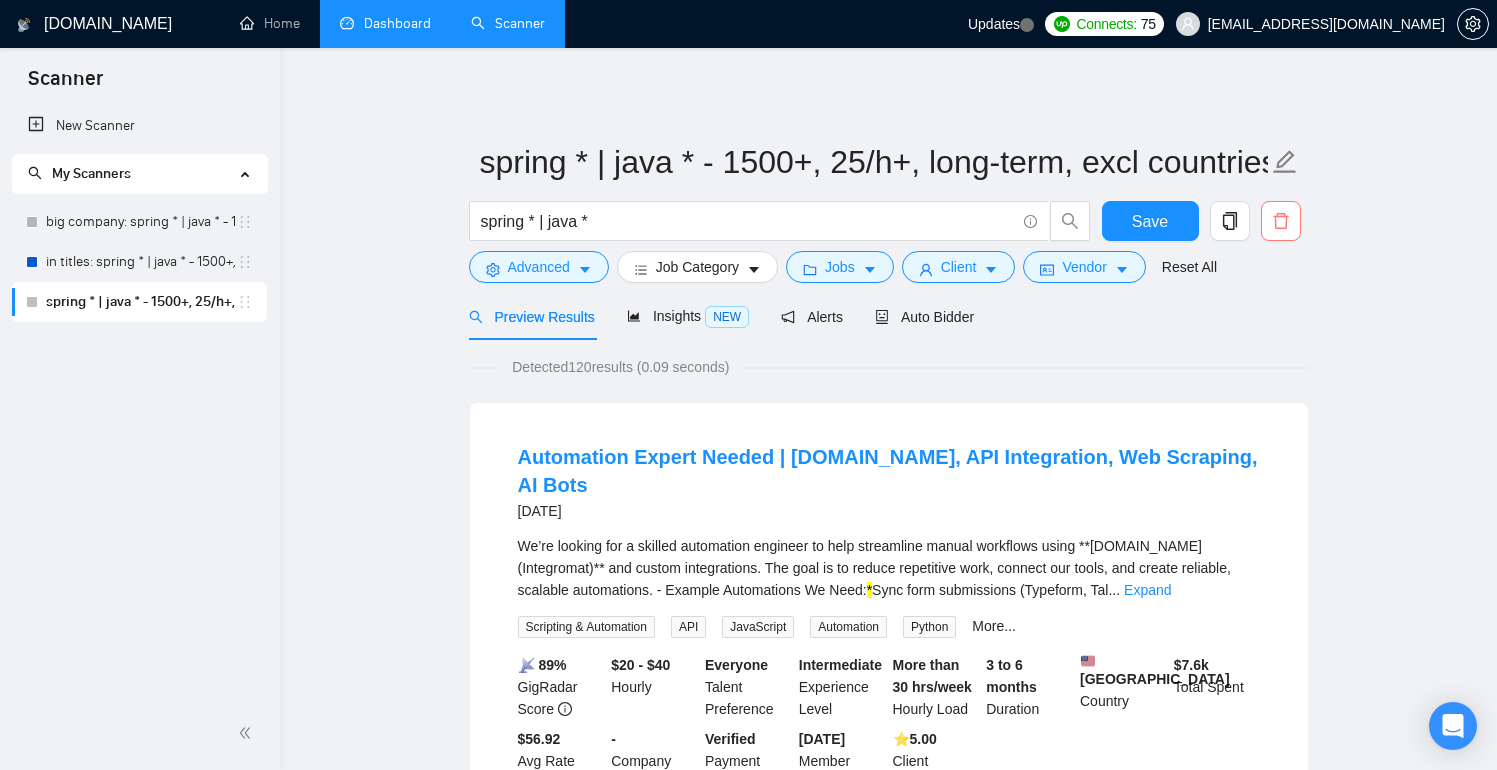 click 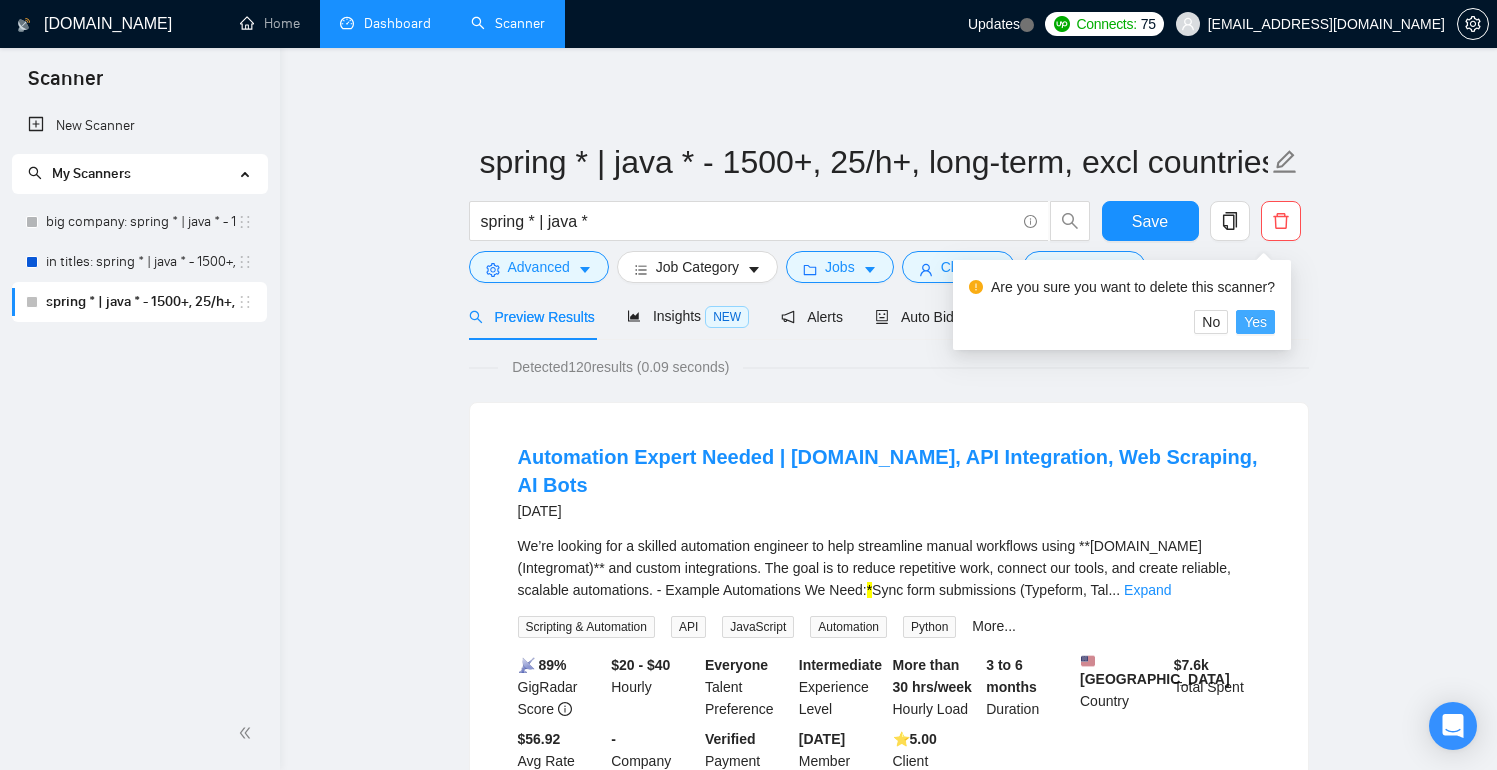 click on "Yes" at bounding box center (1255, 322) 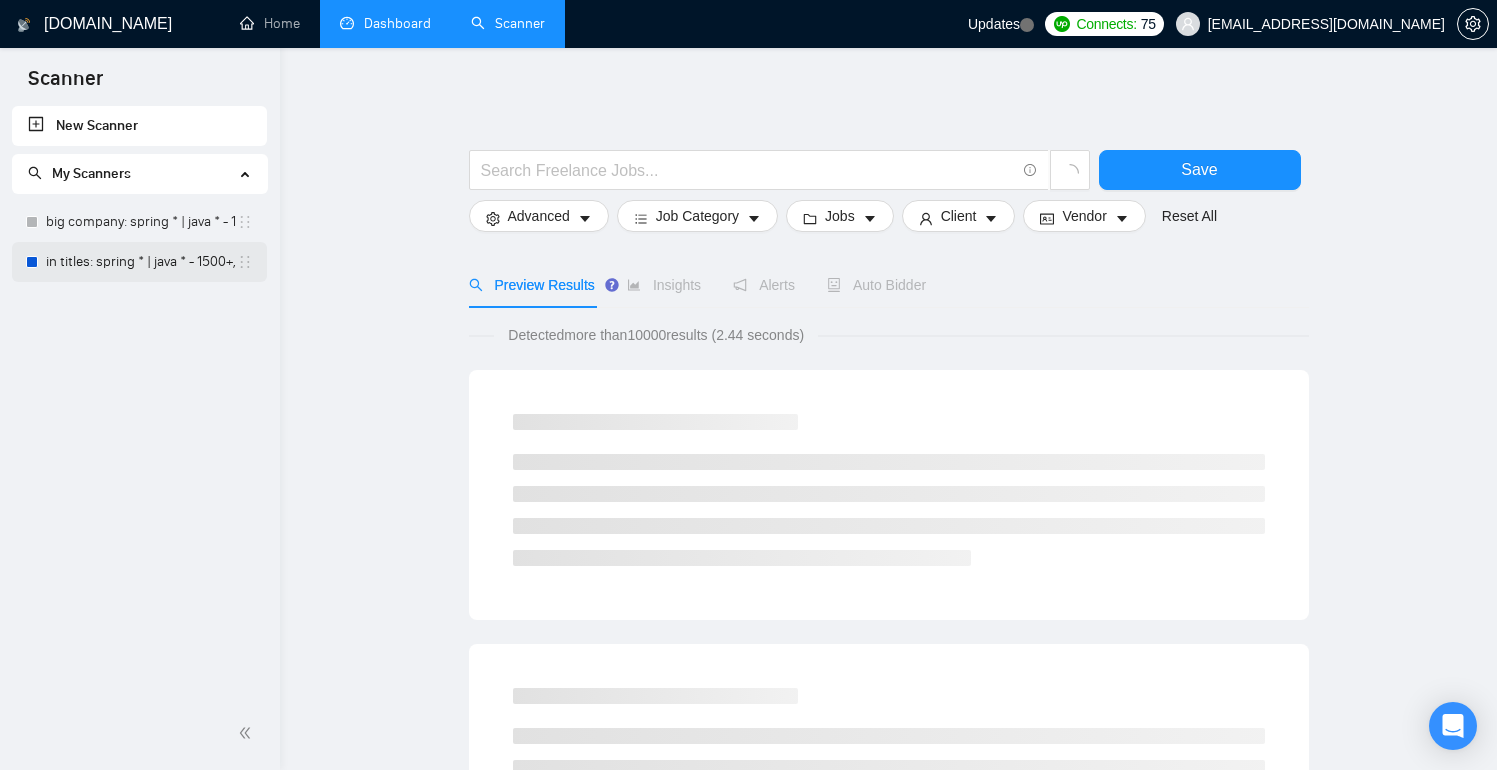 click on "in titles: spring * | java * - 1500+, 25/h+, long-term, excl countries, Expert+Mid" at bounding box center (141, 262) 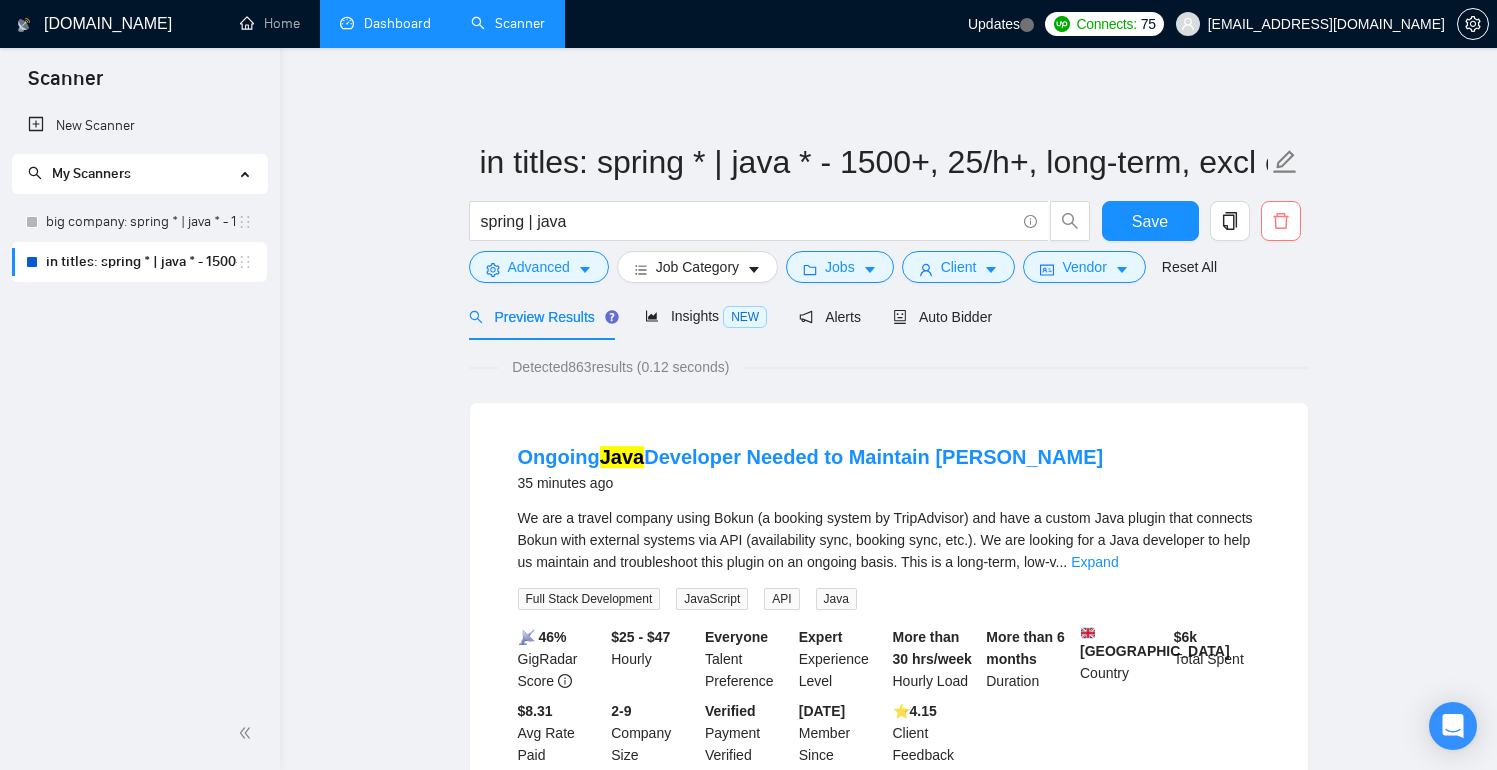 click 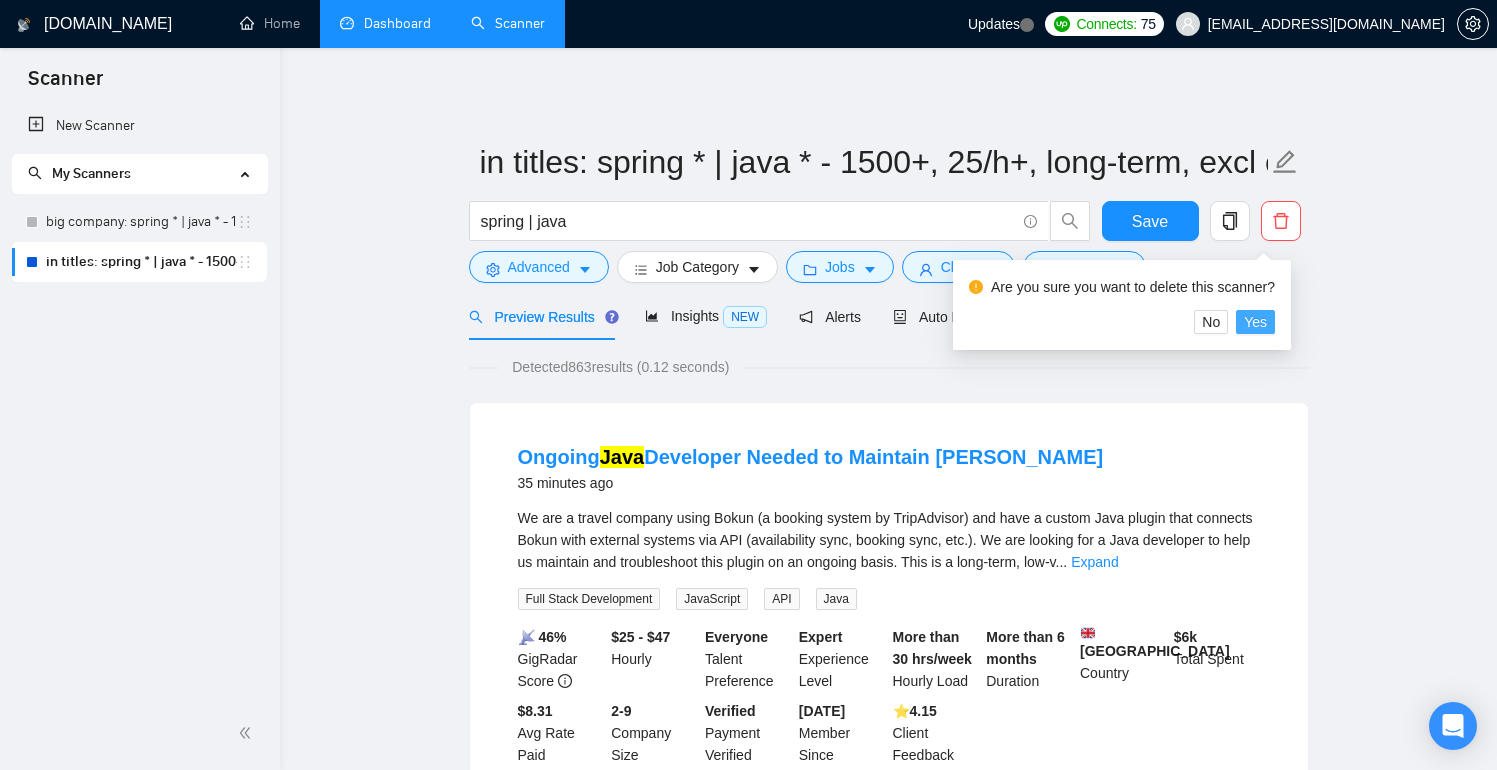 click on "Yes" at bounding box center [1255, 322] 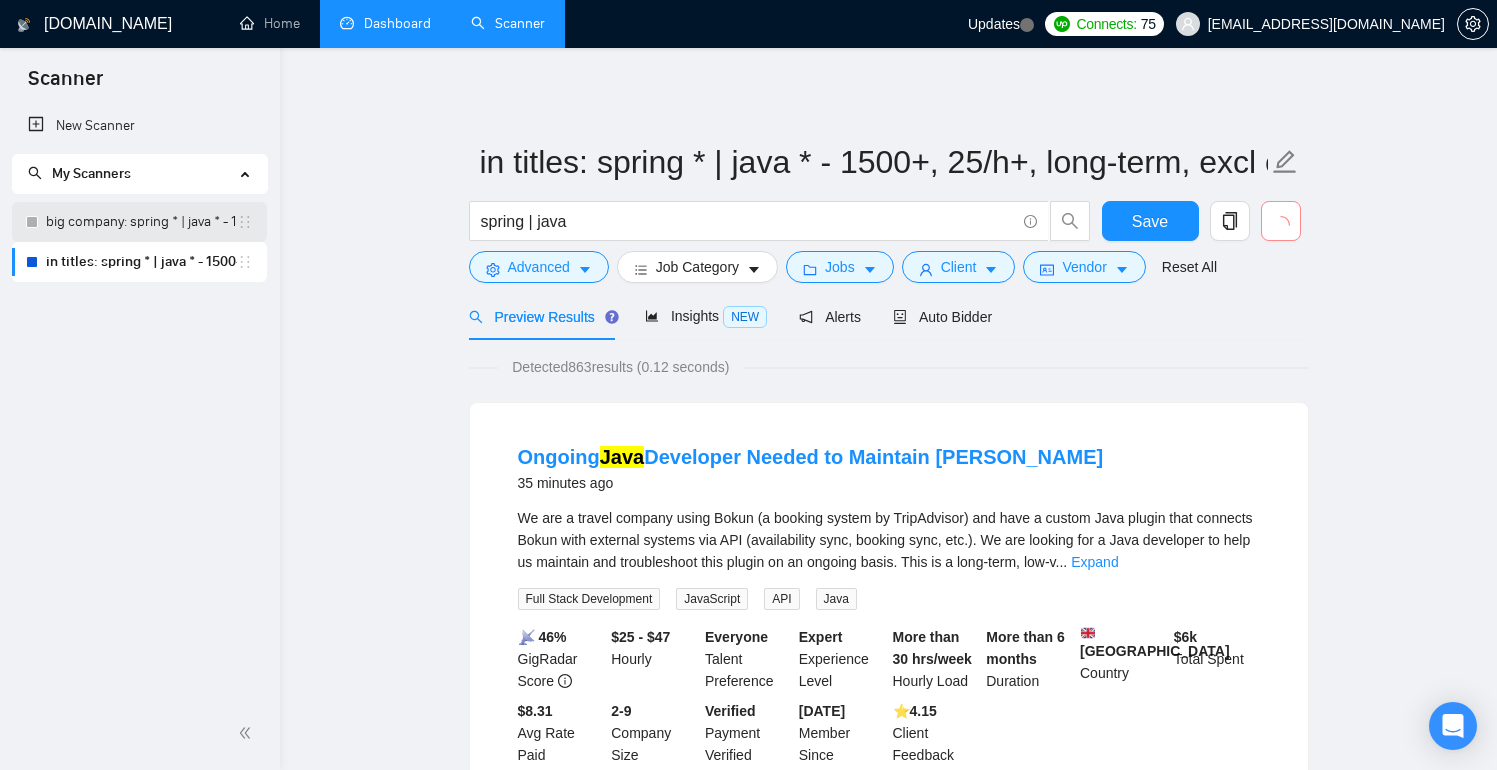 click on "big company: spring * | java * - 1500+, 25/h+, long-term, excl countries, Expert+Mid" at bounding box center (141, 222) 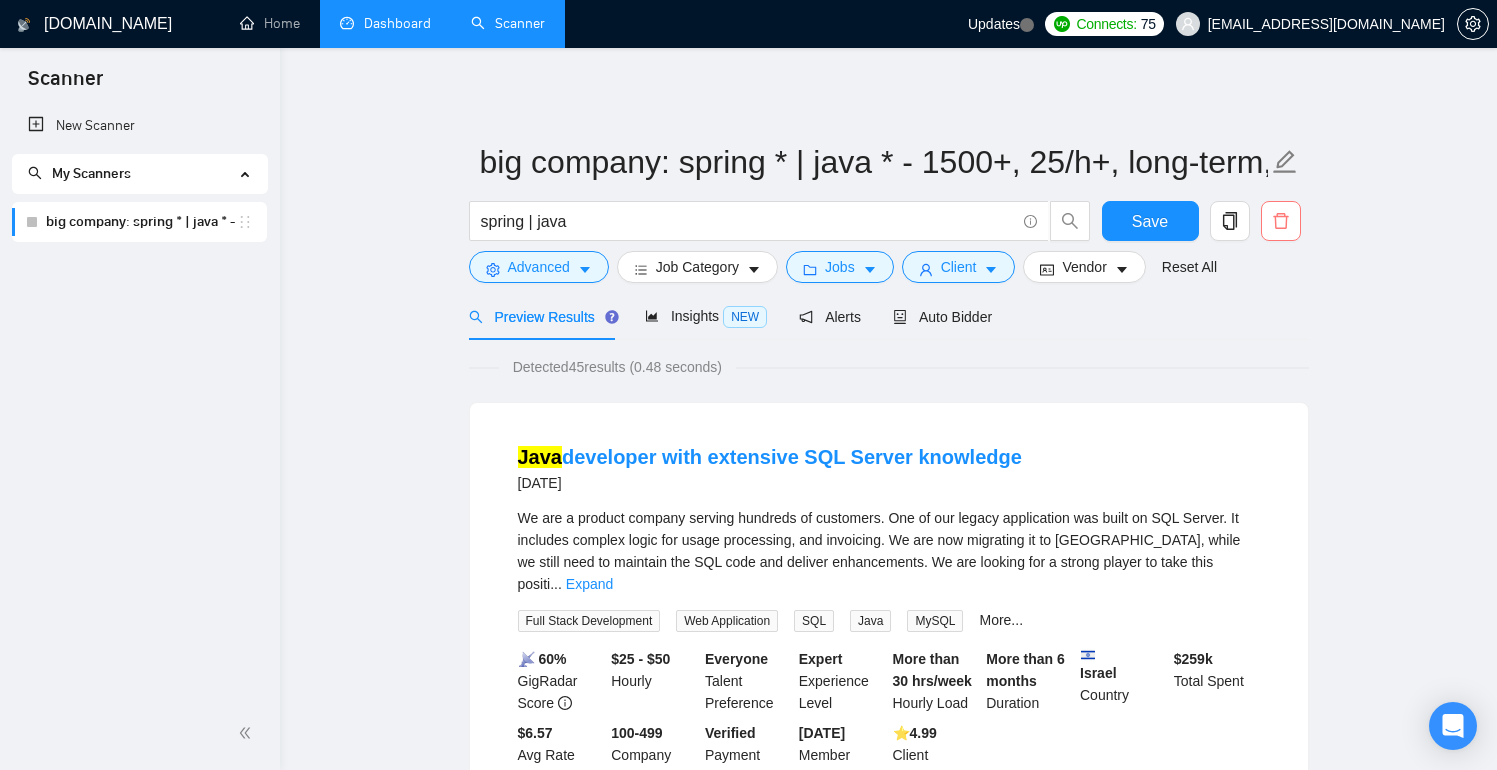 click 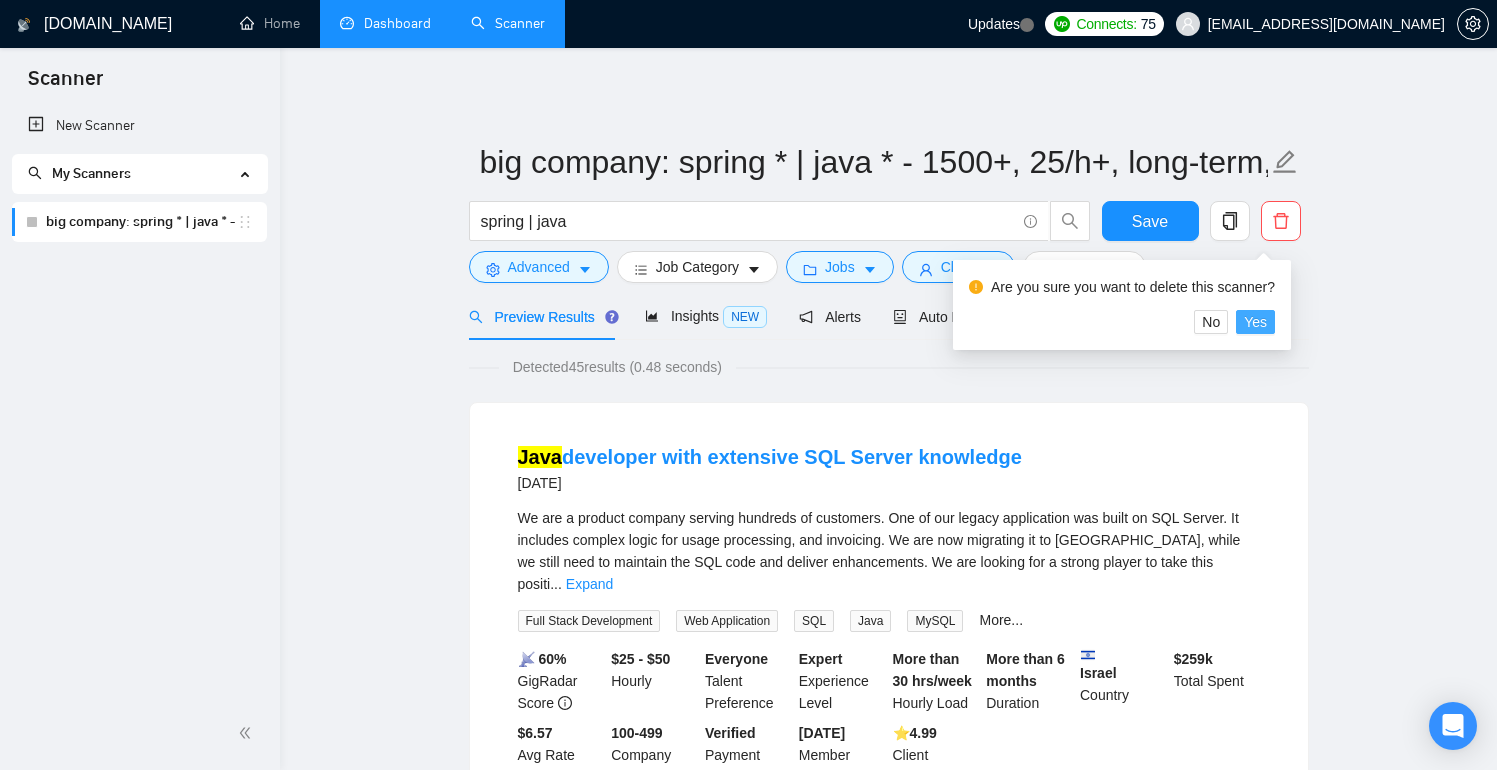 click on "Yes" at bounding box center (1255, 322) 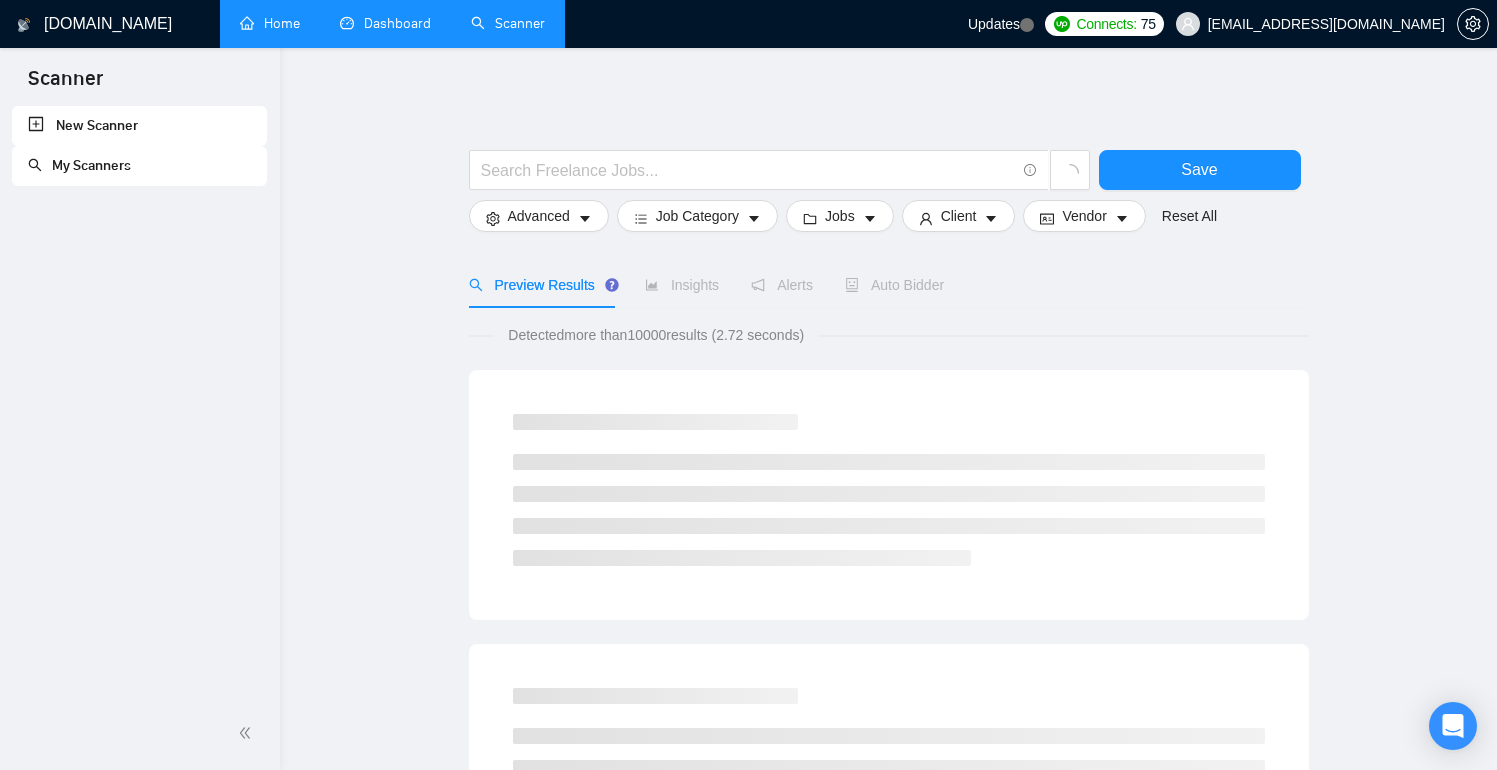 click on "Home" at bounding box center (270, 23) 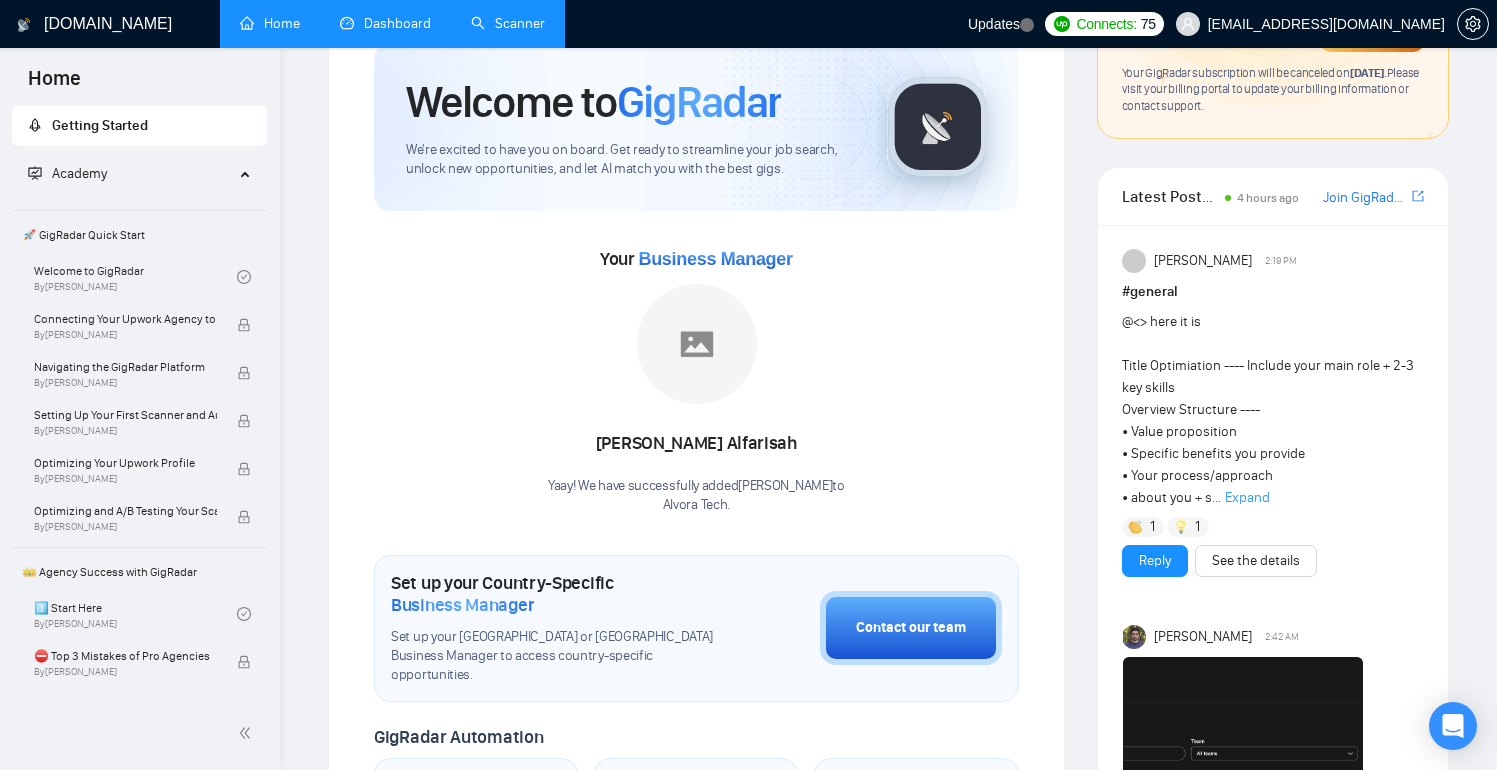 scroll, scrollTop: 0, scrollLeft: 0, axis: both 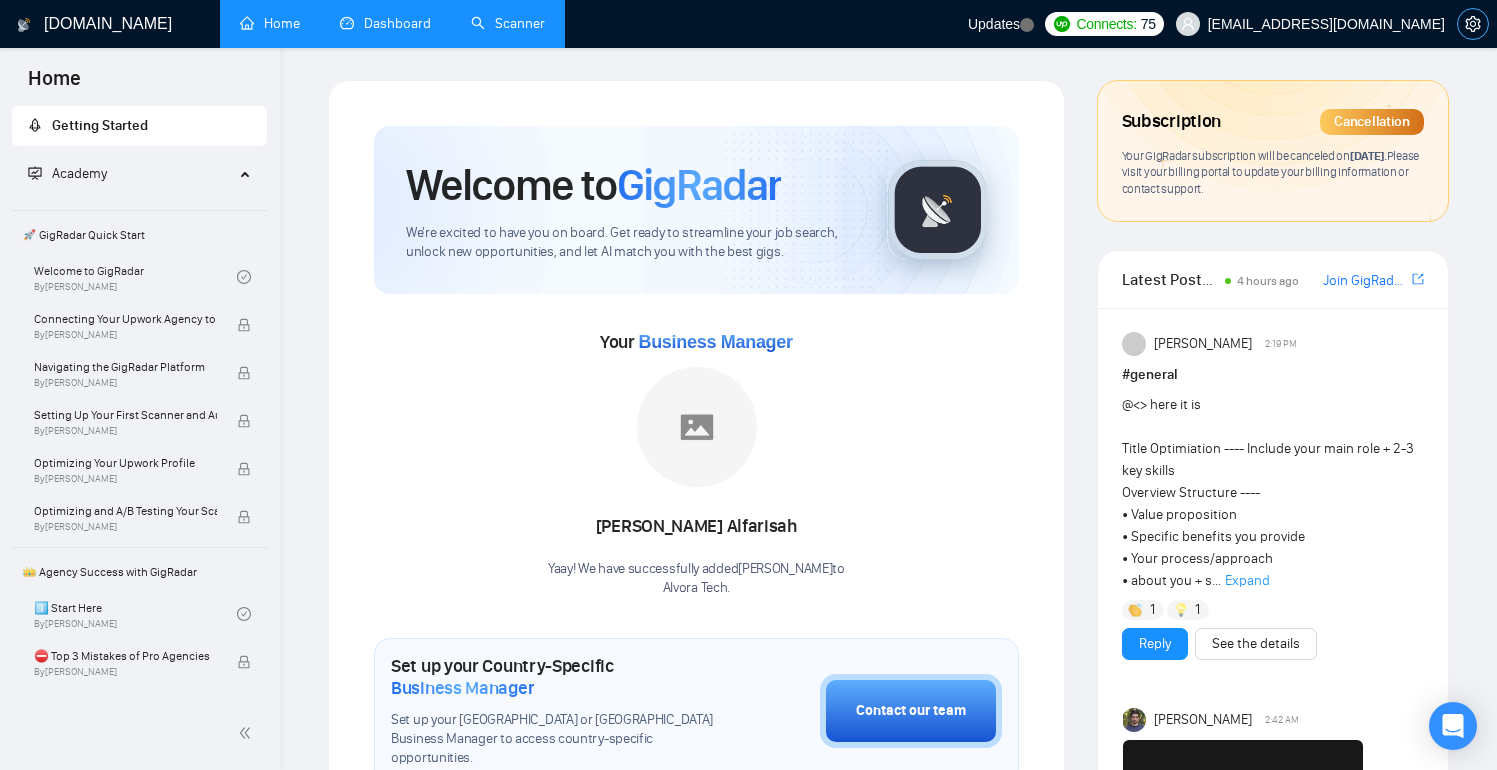 click 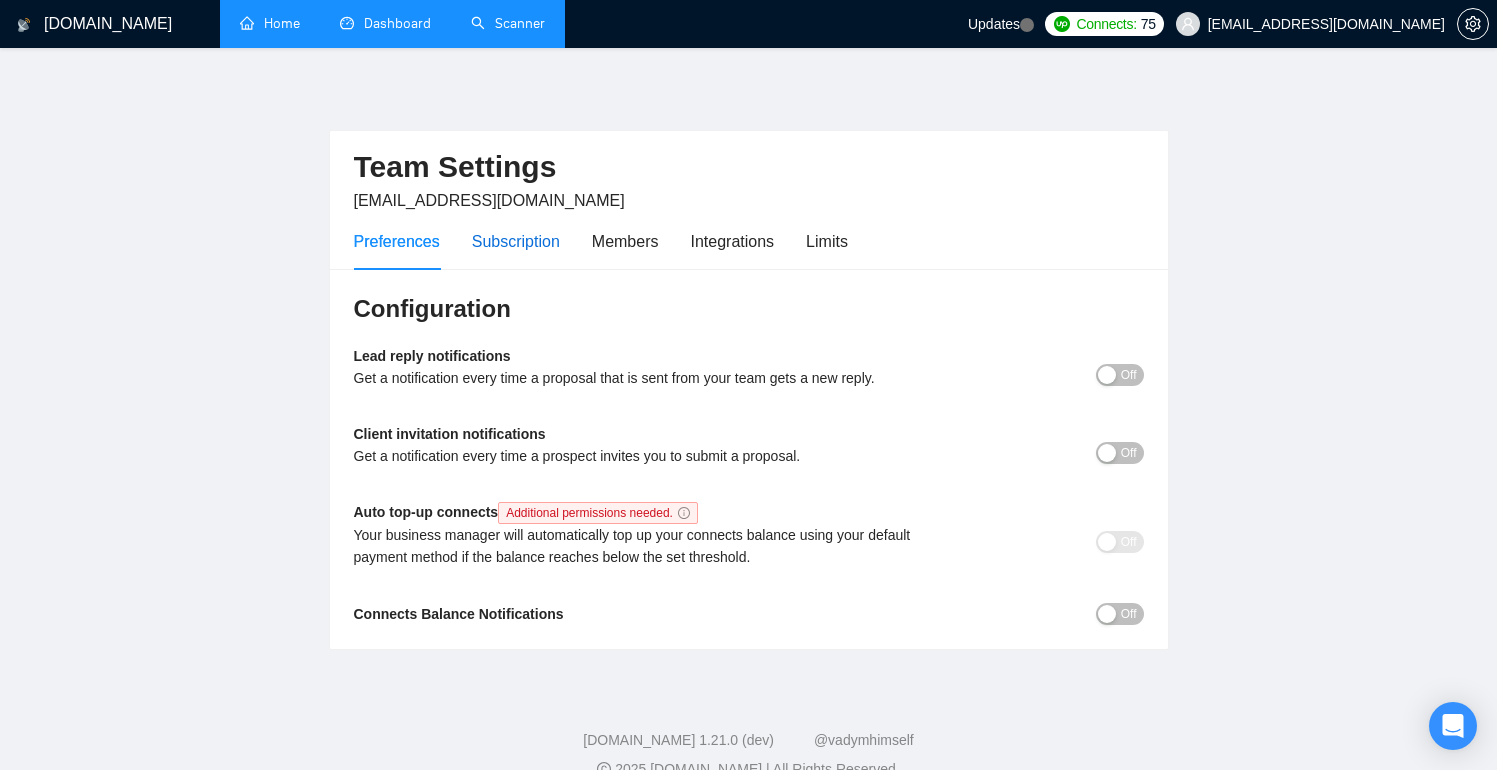 click on "Subscription" at bounding box center (516, 241) 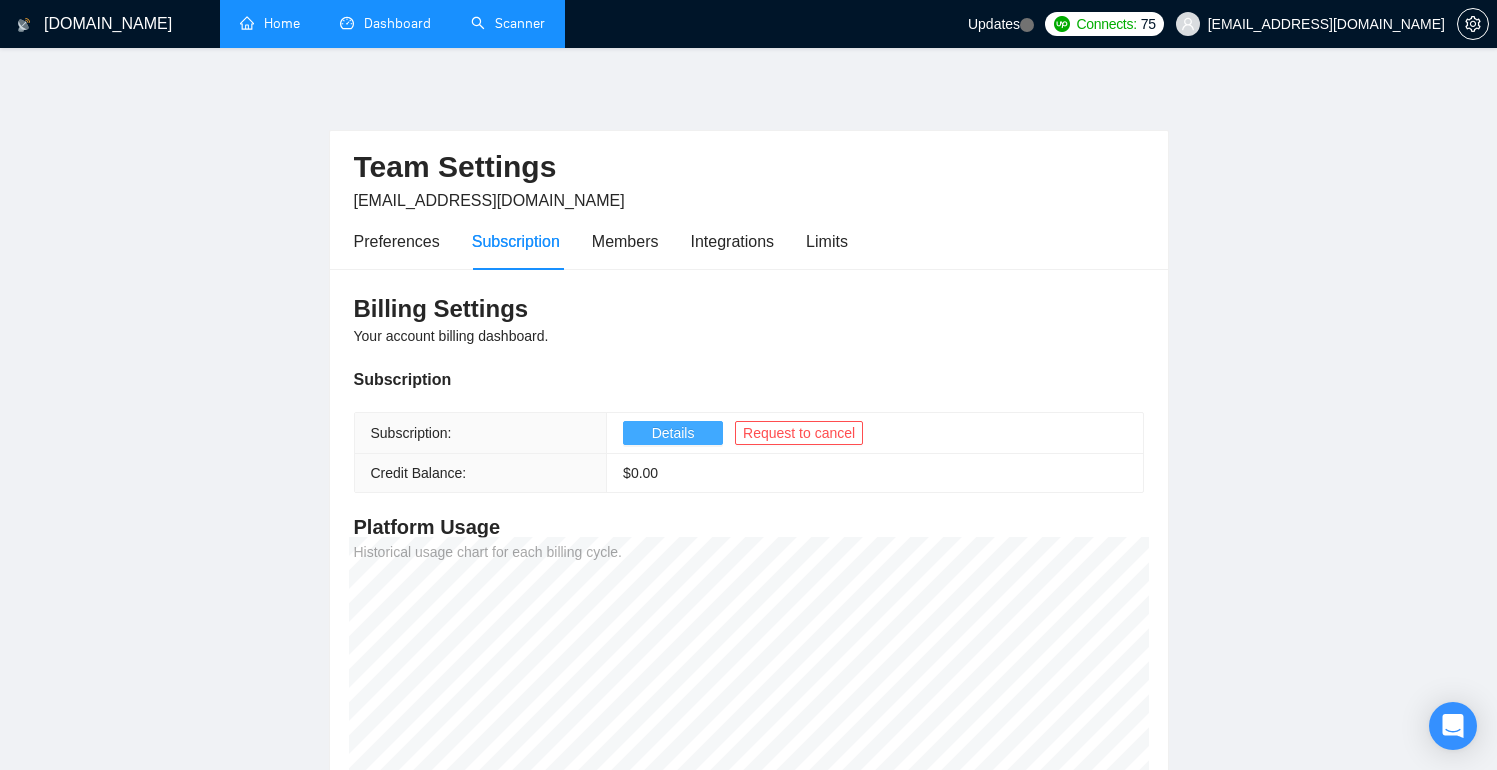 click on "Details" at bounding box center (673, 433) 